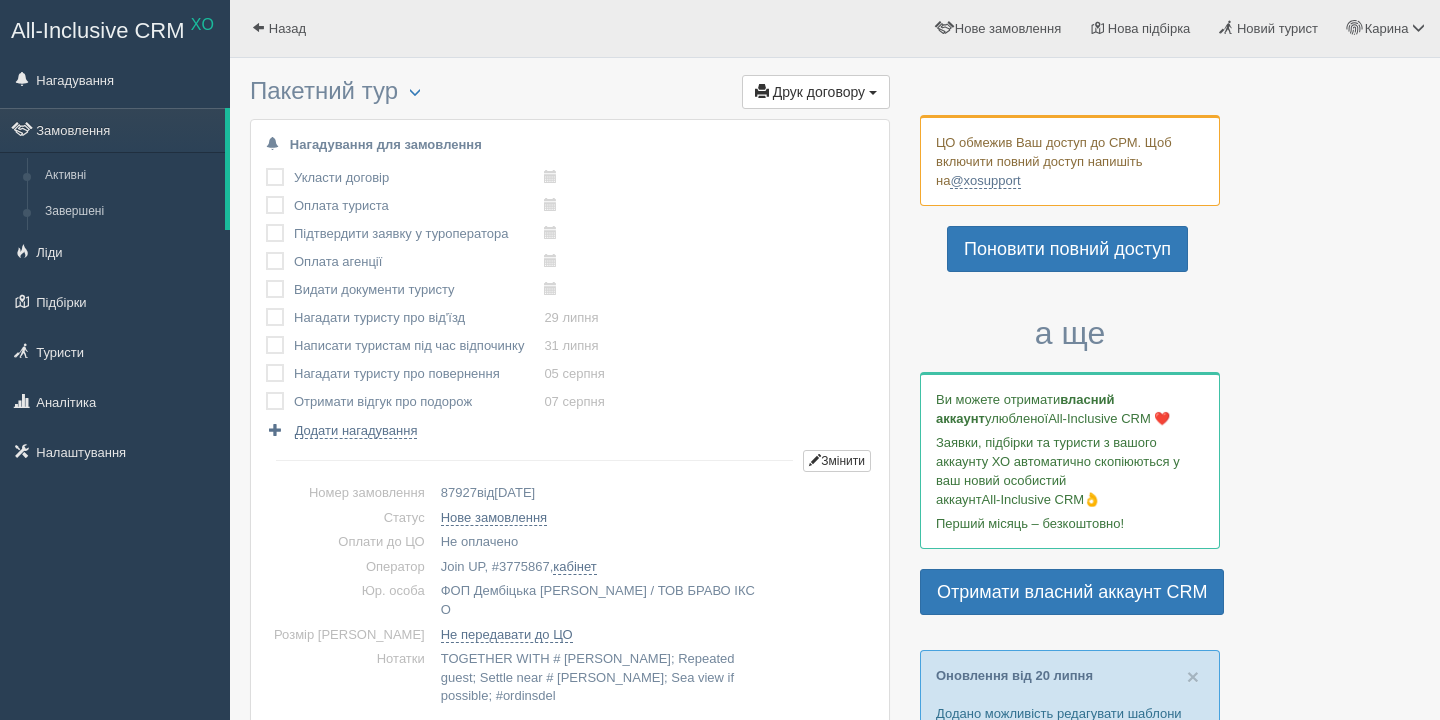 scroll, scrollTop: 0, scrollLeft: 0, axis: both 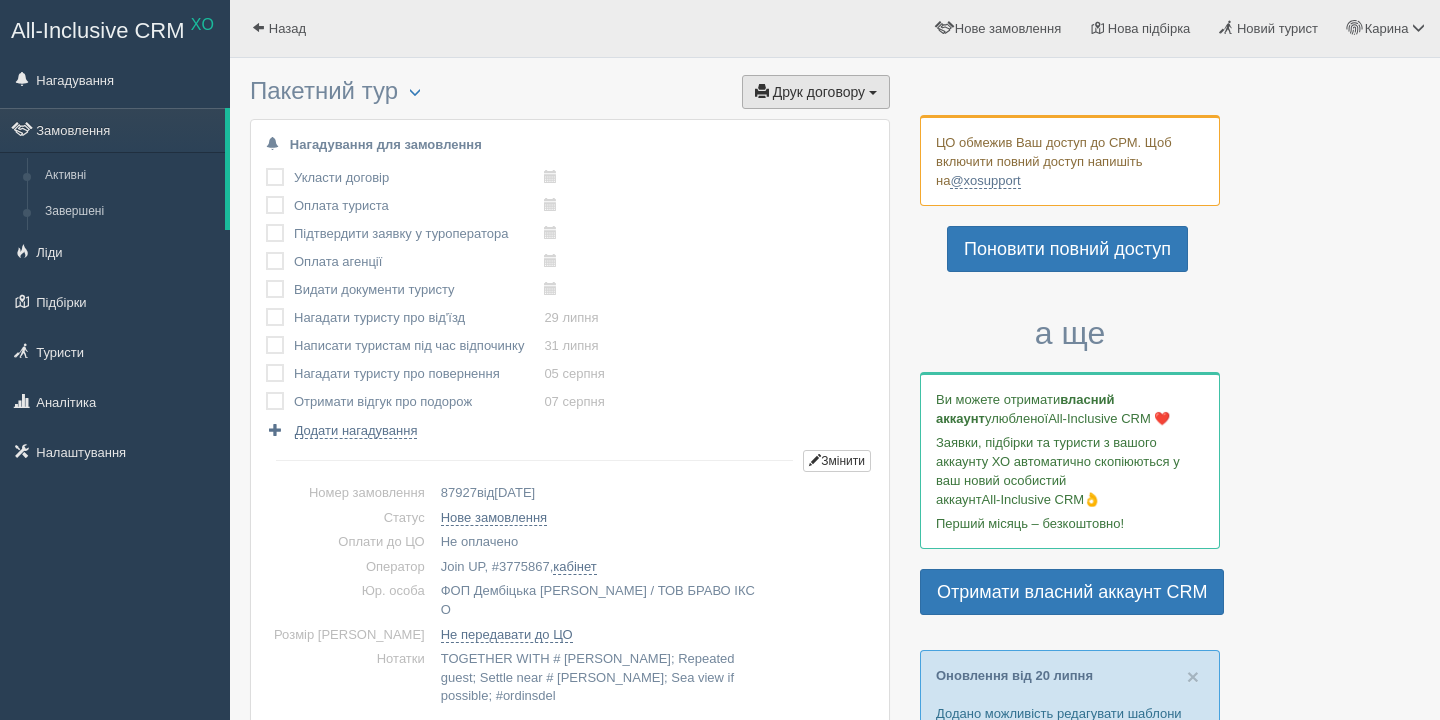 click on "Друк договору
Друк" at bounding box center [816, 92] 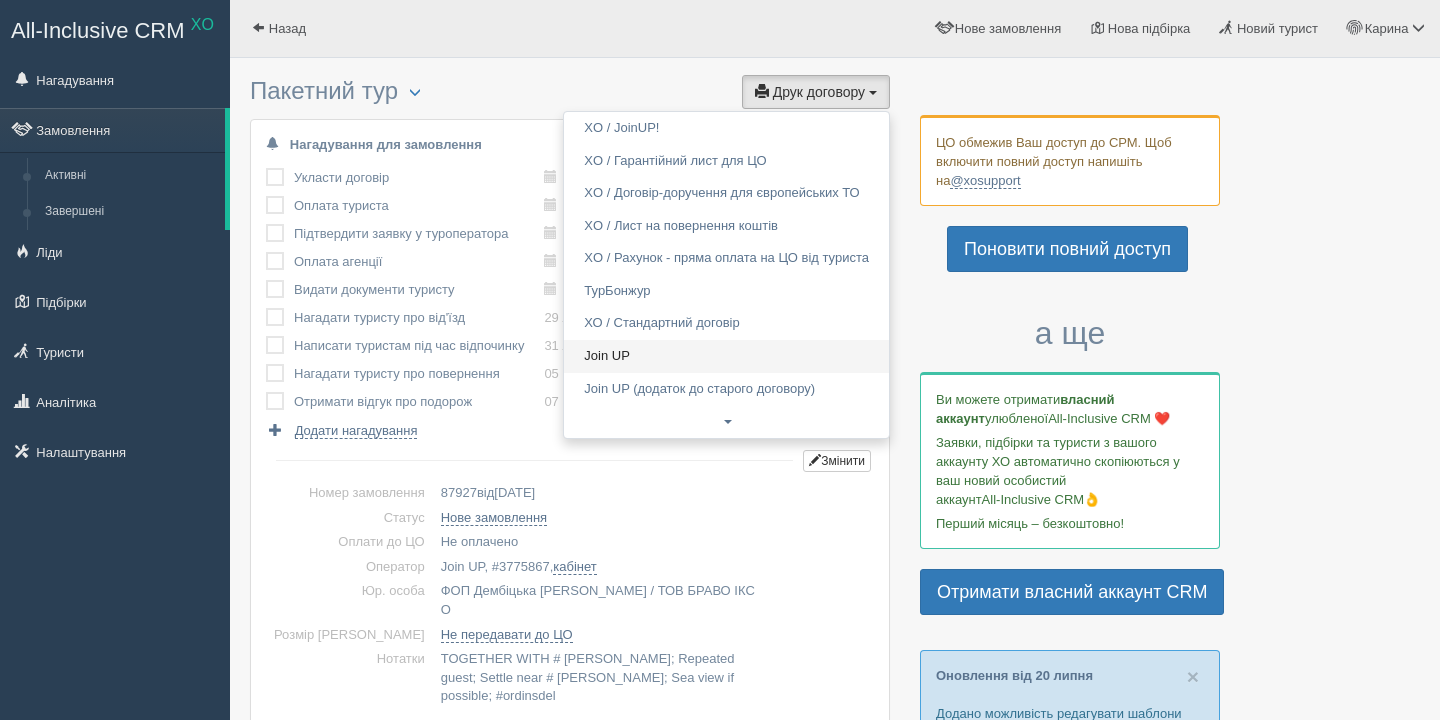 click on "Join UP" at bounding box center [726, 356] 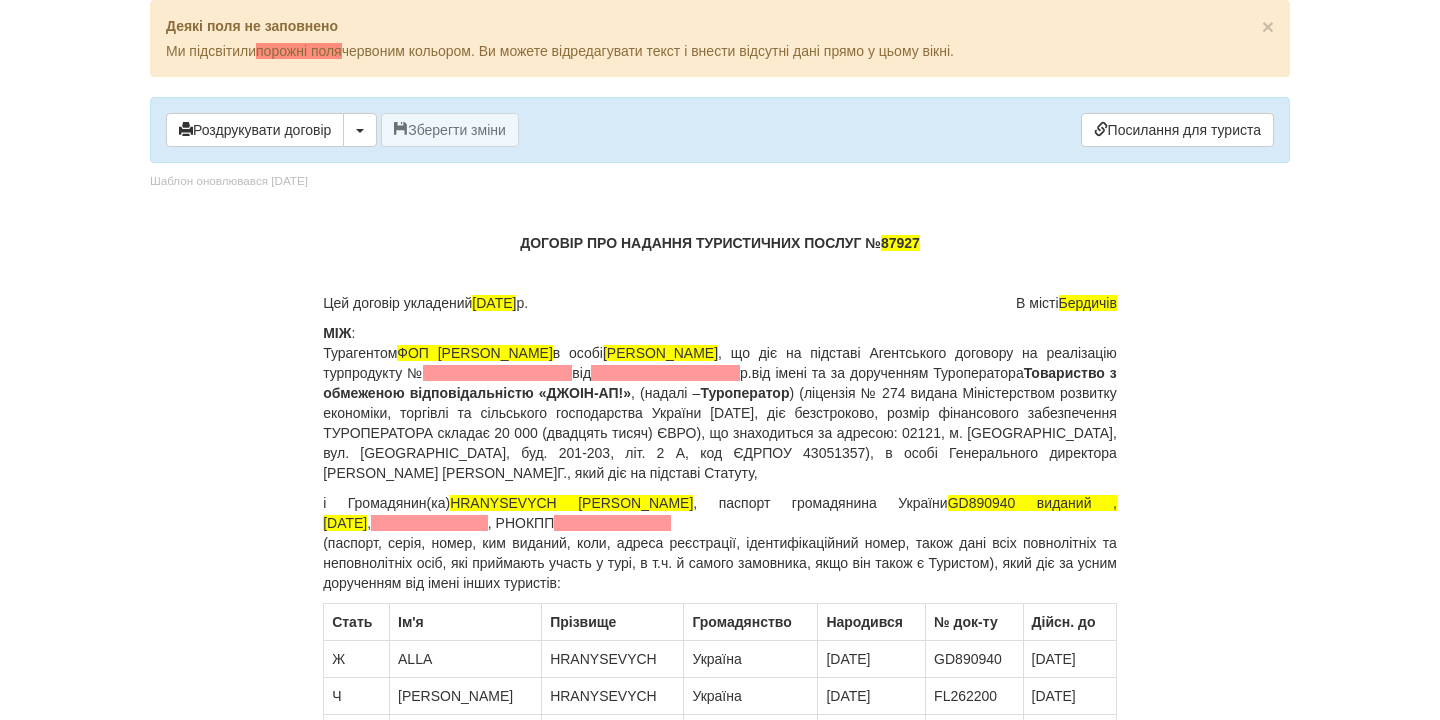 scroll, scrollTop: 0, scrollLeft: 0, axis: both 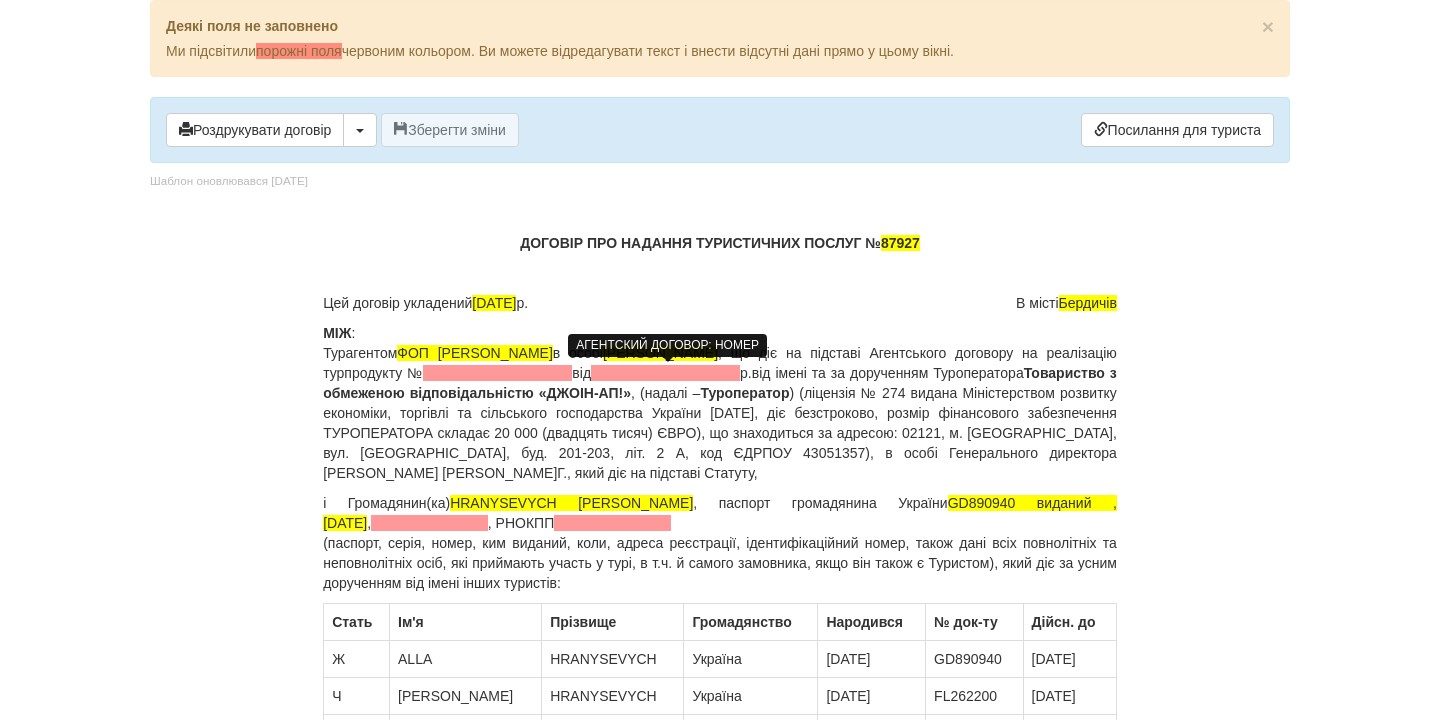 click at bounding box center (497, 373) 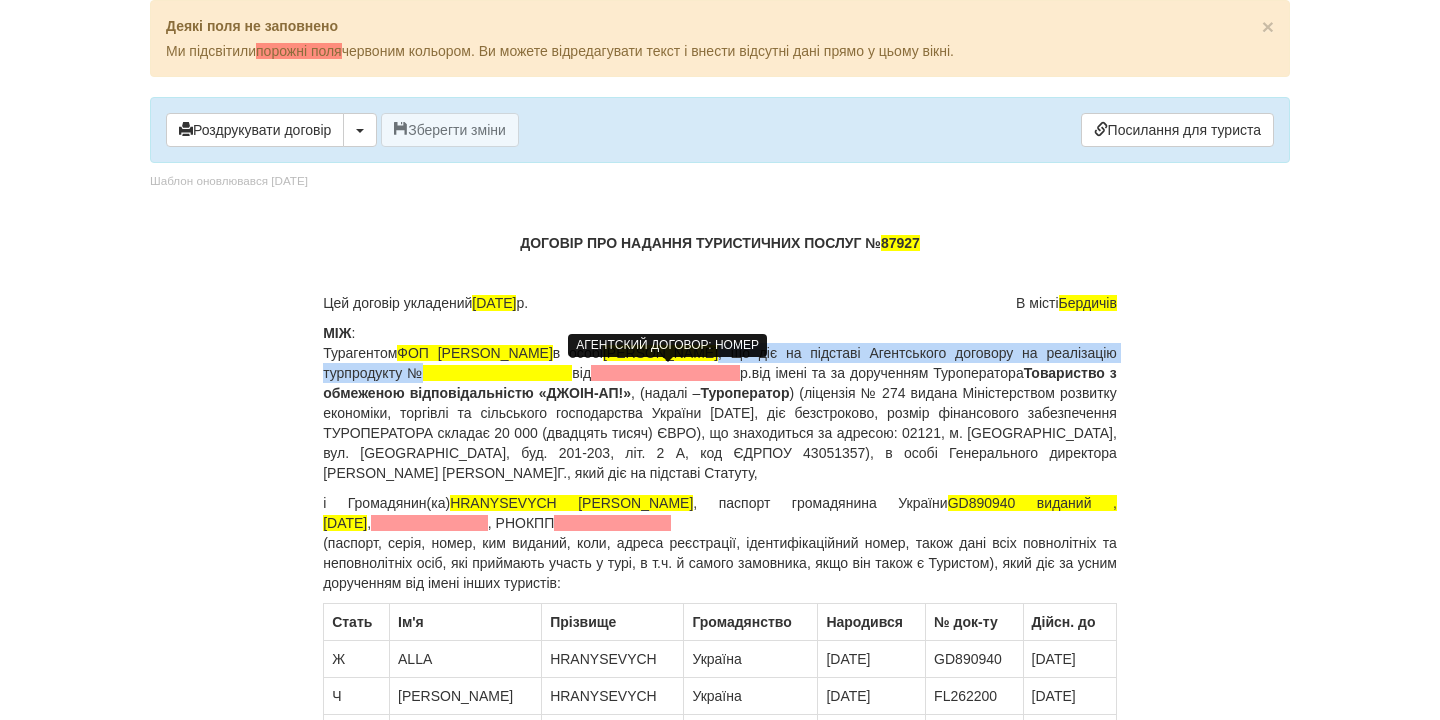 type 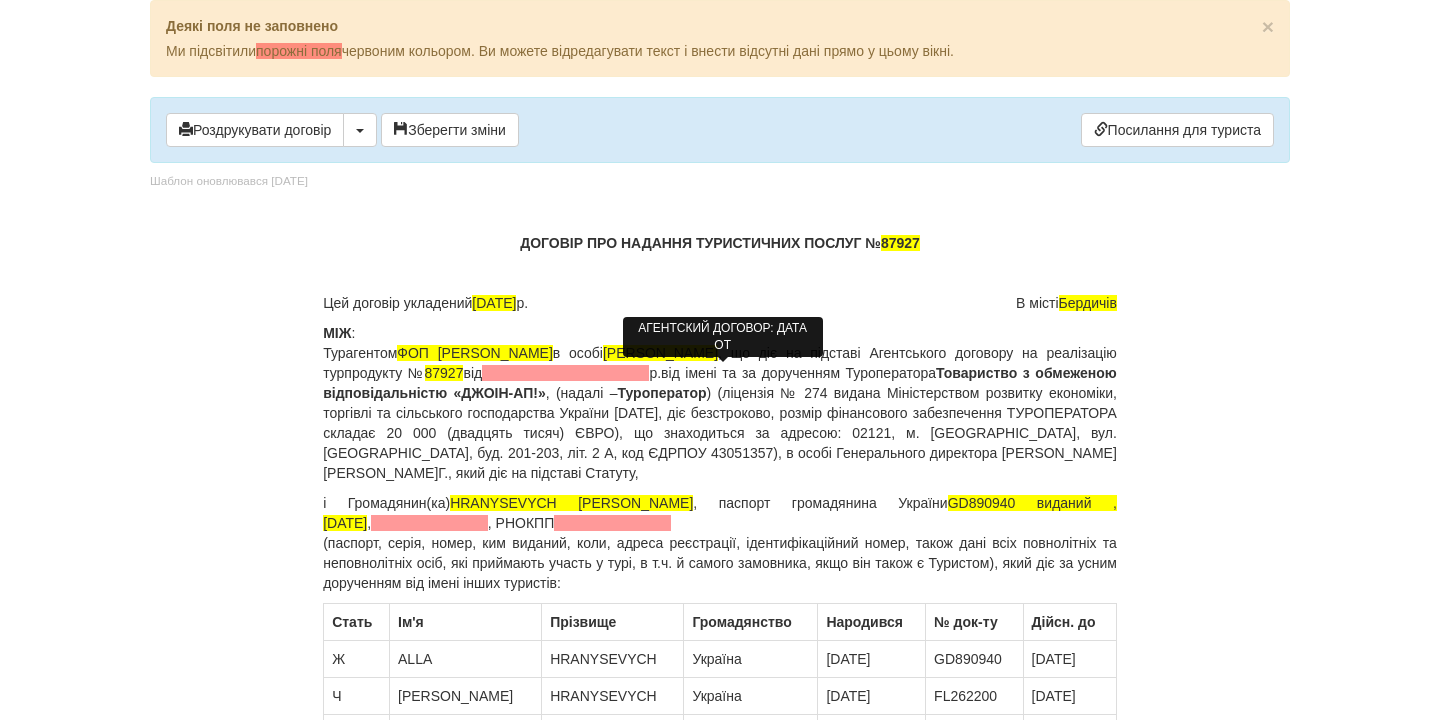 click at bounding box center (565, 373) 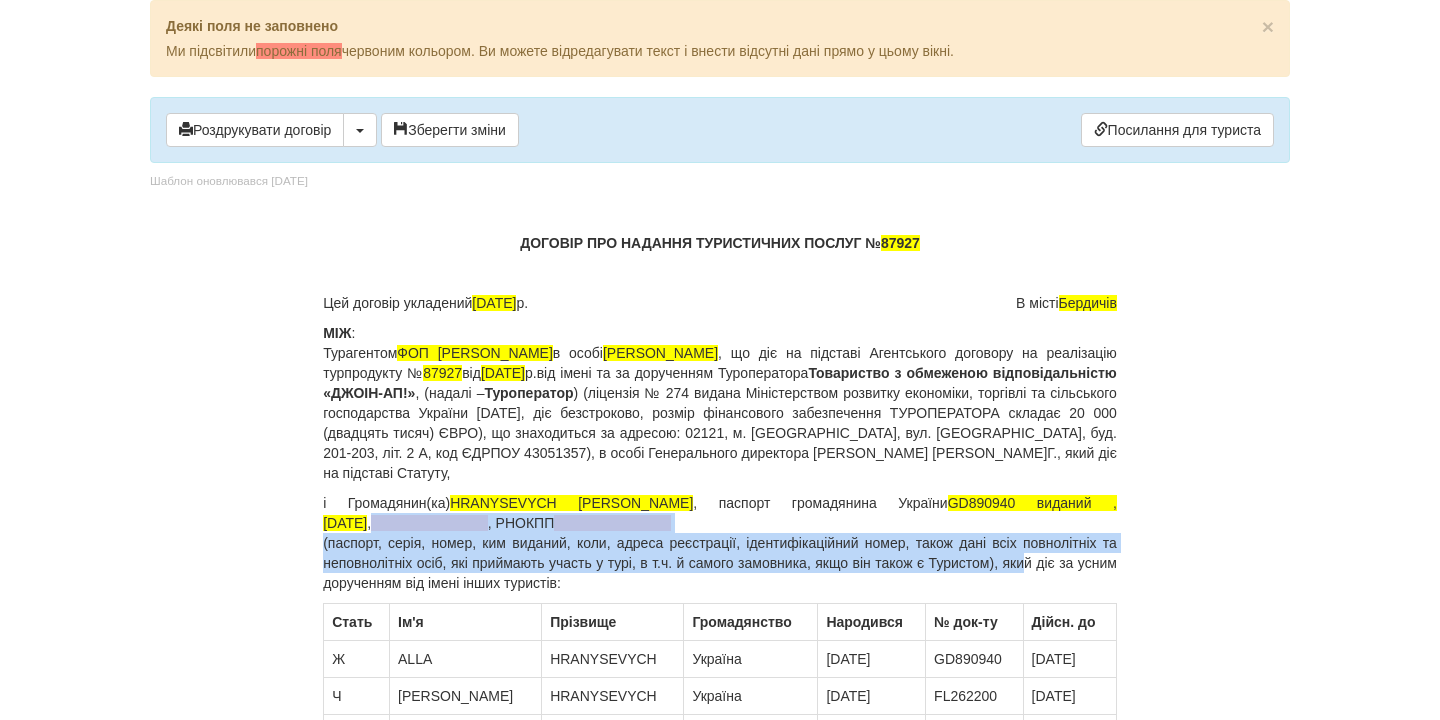 drag, startPoint x: 1115, startPoint y: 507, endPoint x: 1052, endPoint y: 562, distance: 83.630135 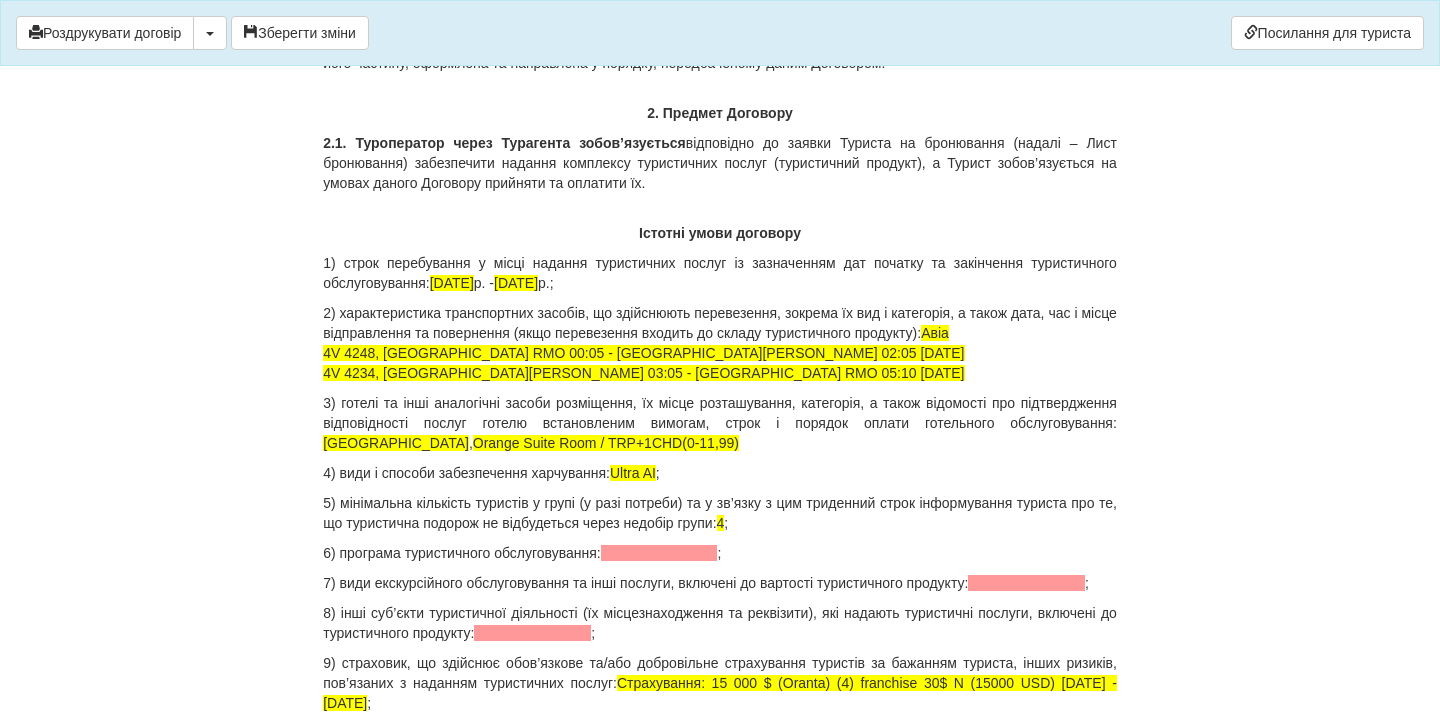 scroll, scrollTop: 2040, scrollLeft: 0, axis: vertical 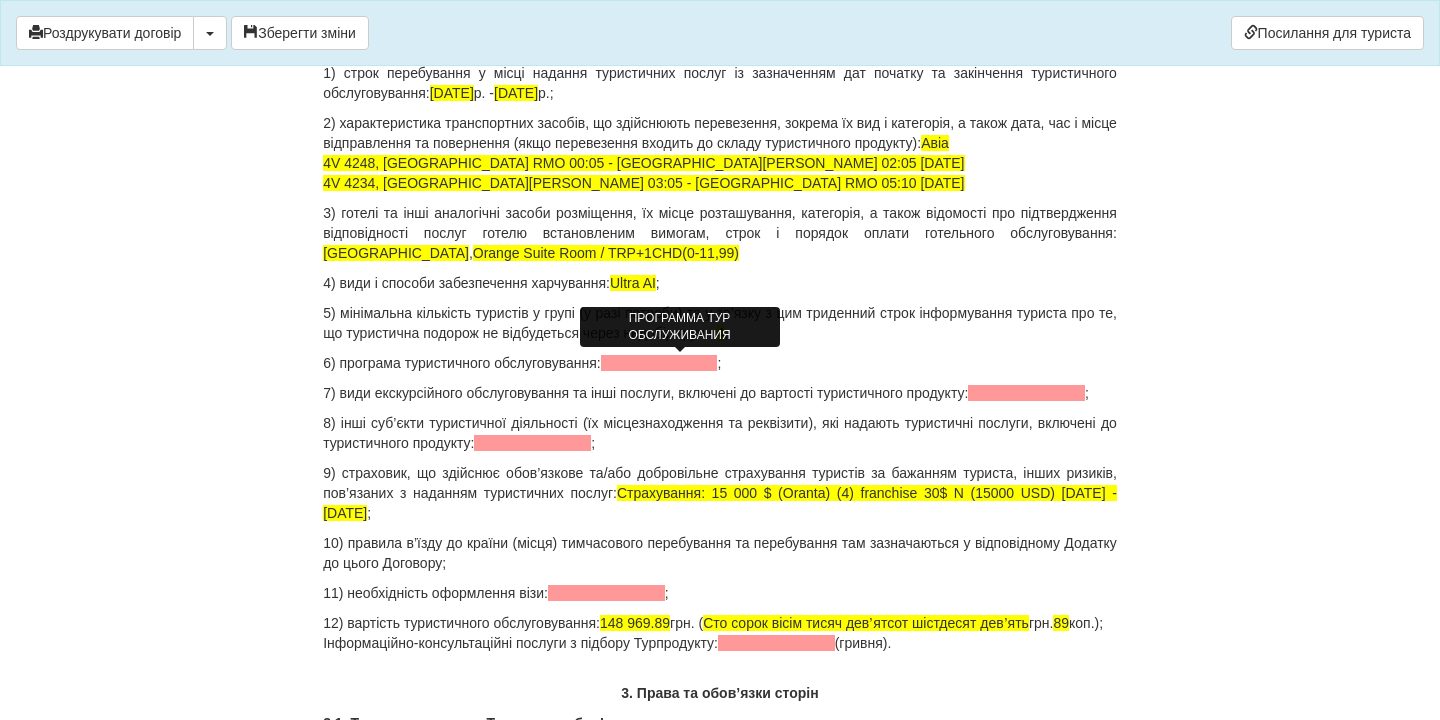 click at bounding box center [659, 363] 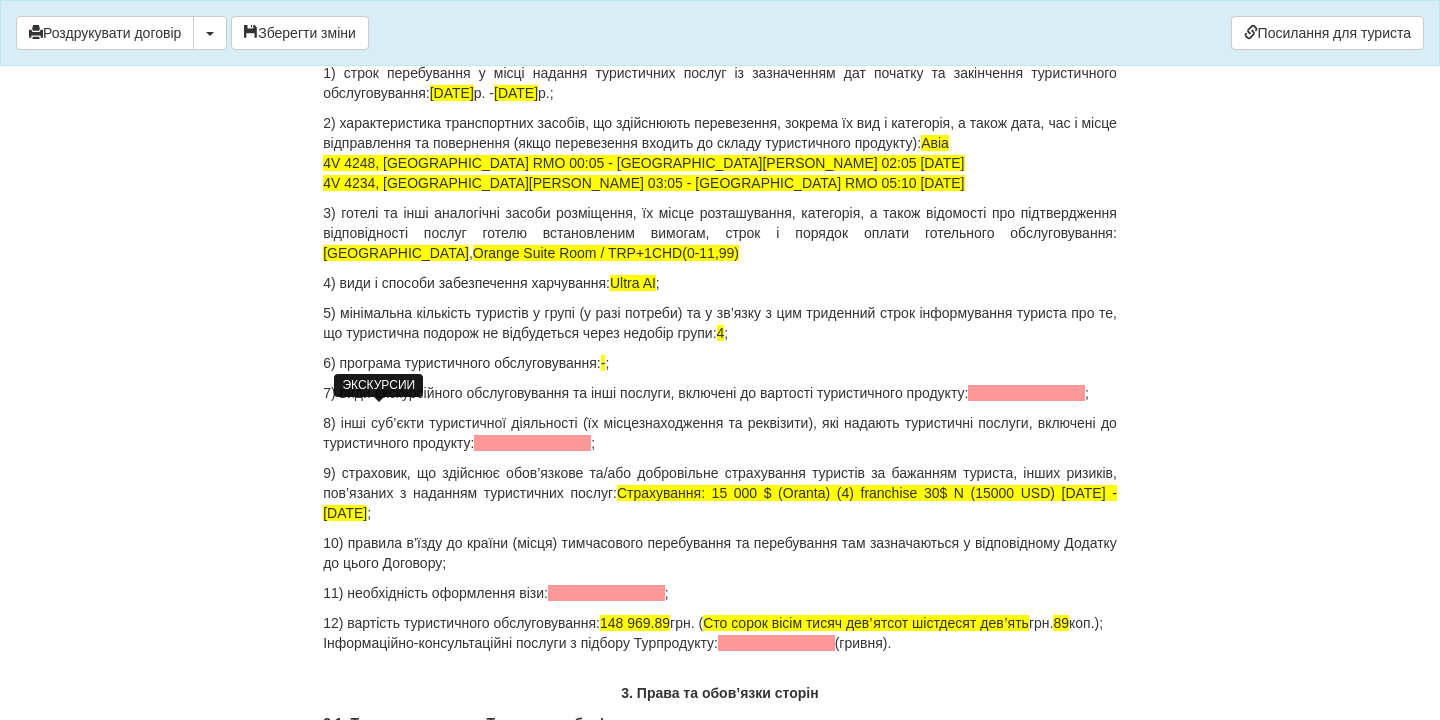 click at bounding box center (1026, 393) 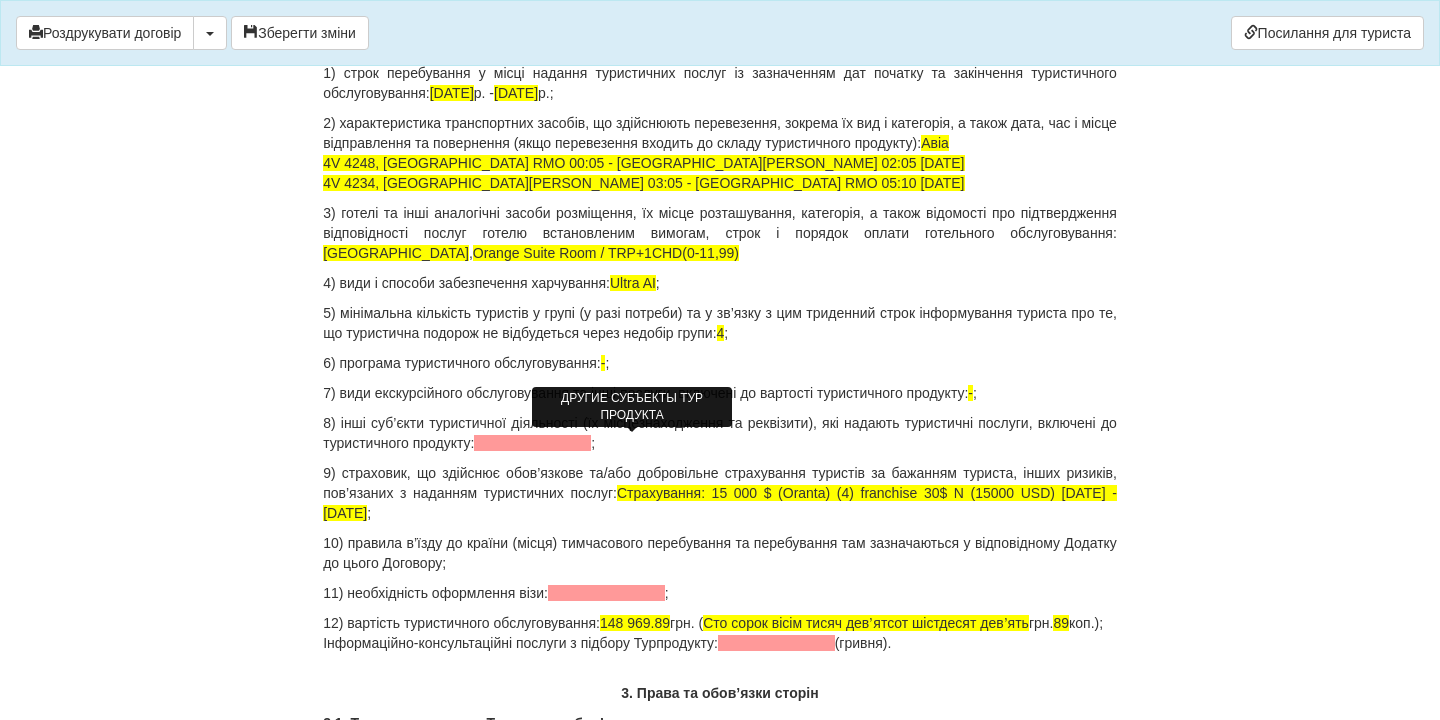 click at bounding box center (532, 443) 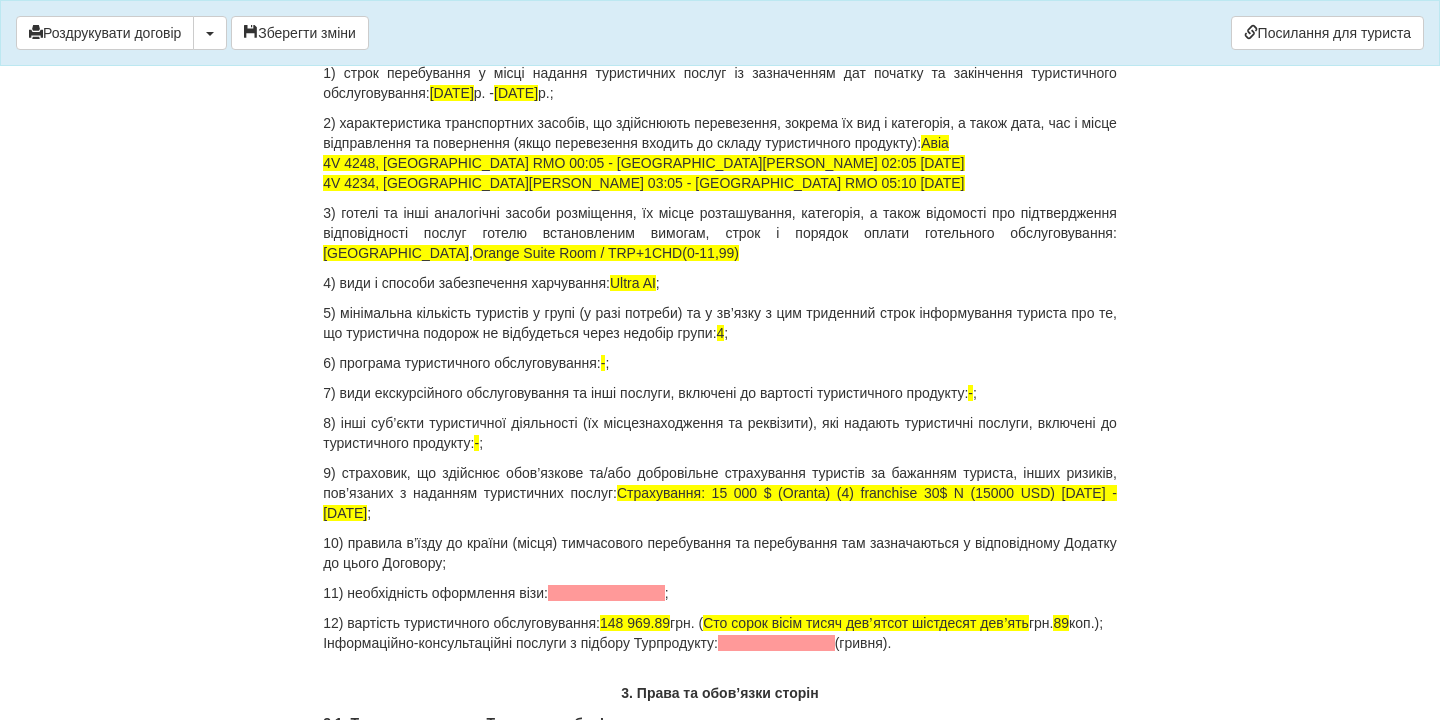 click on "11) необхідність оформлення візи:                                 ;" at bounding box center (720, 593) 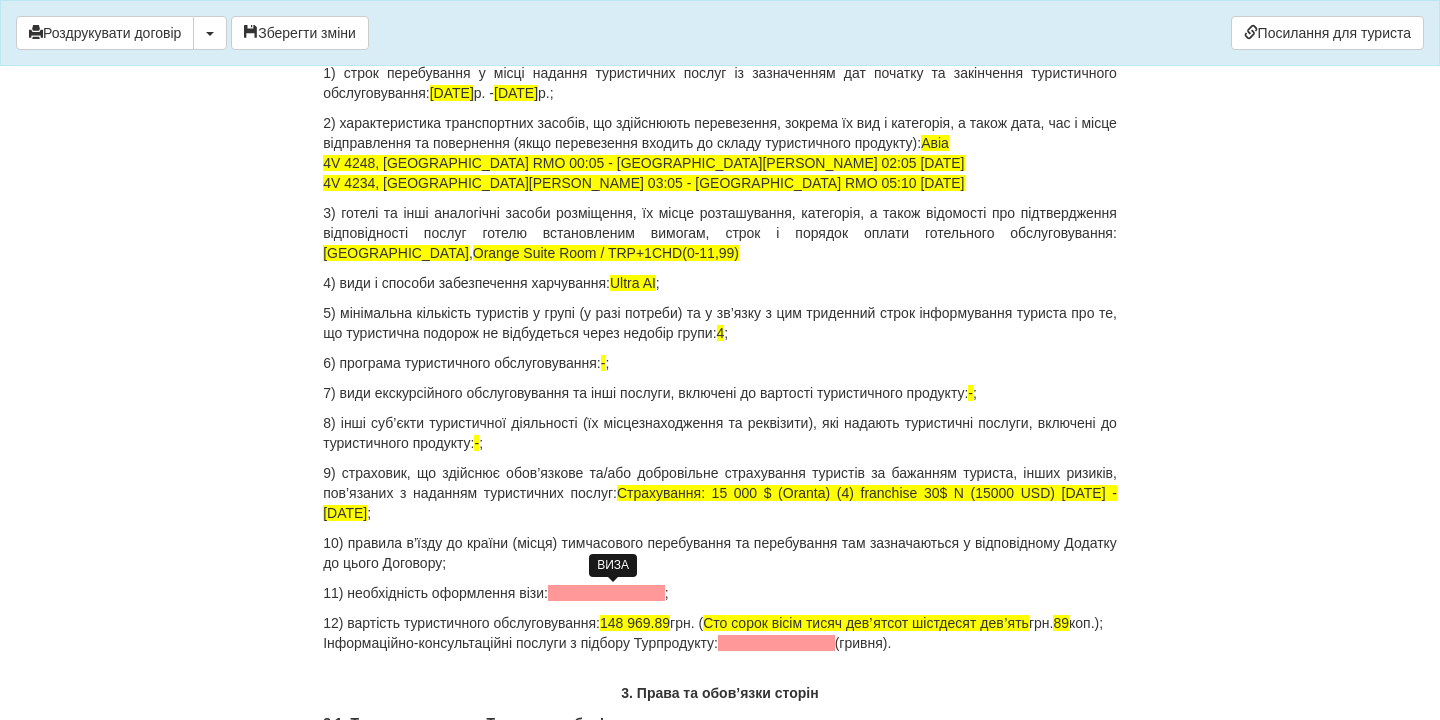 click at bounding box center (606, 593) 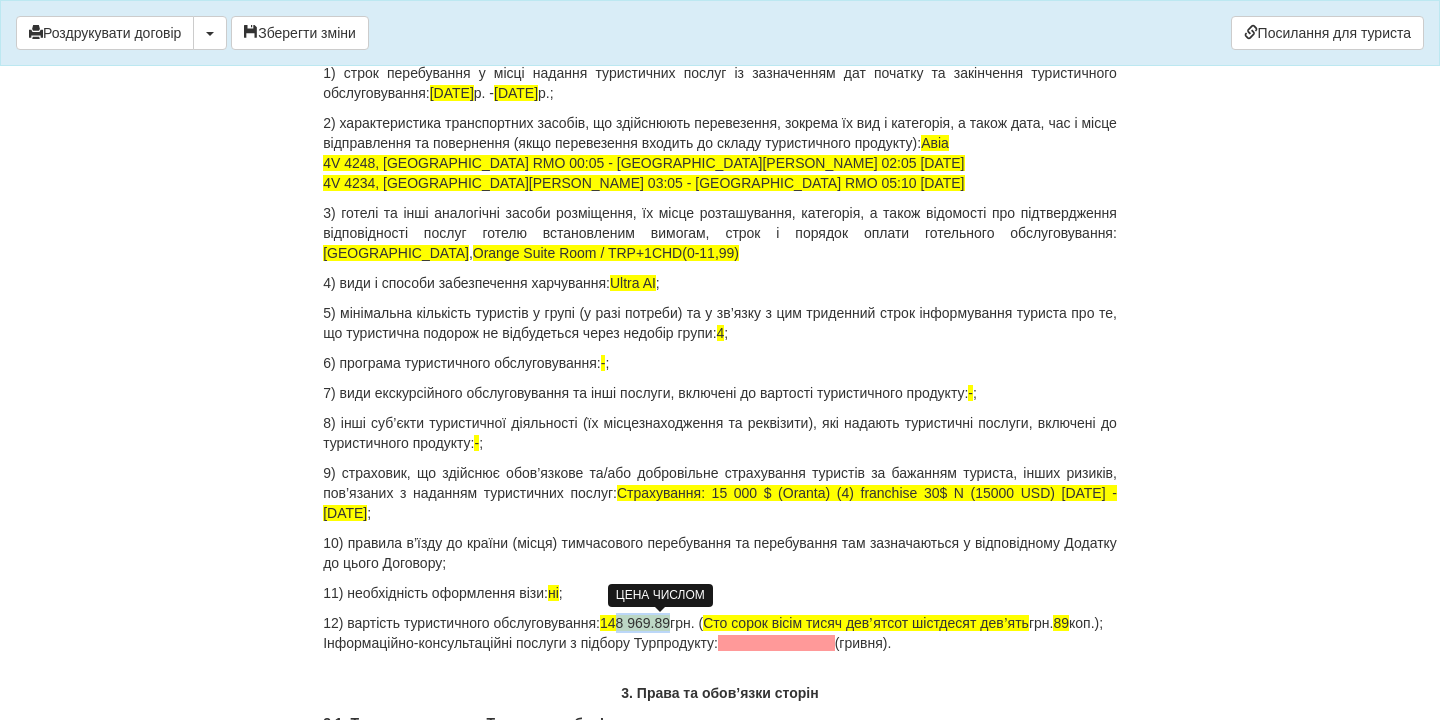 drag, startPoint x: 636, startPoint y: 624, endPoint x: 697, endPoint y: 620, distance: 61.13101 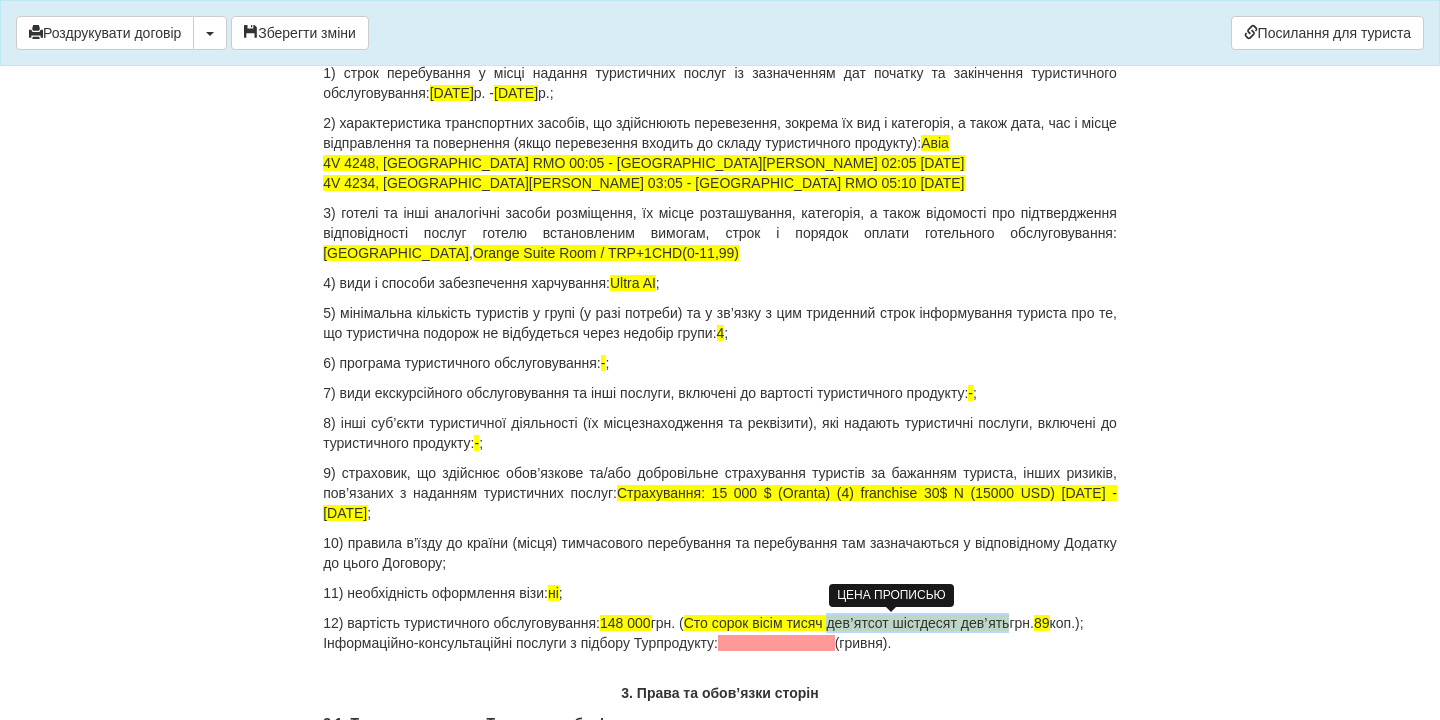 drag, startPoint x: 874, startPoint y: 623, endPoint x: 1060, endPoint y: 630, distance: 186.13167 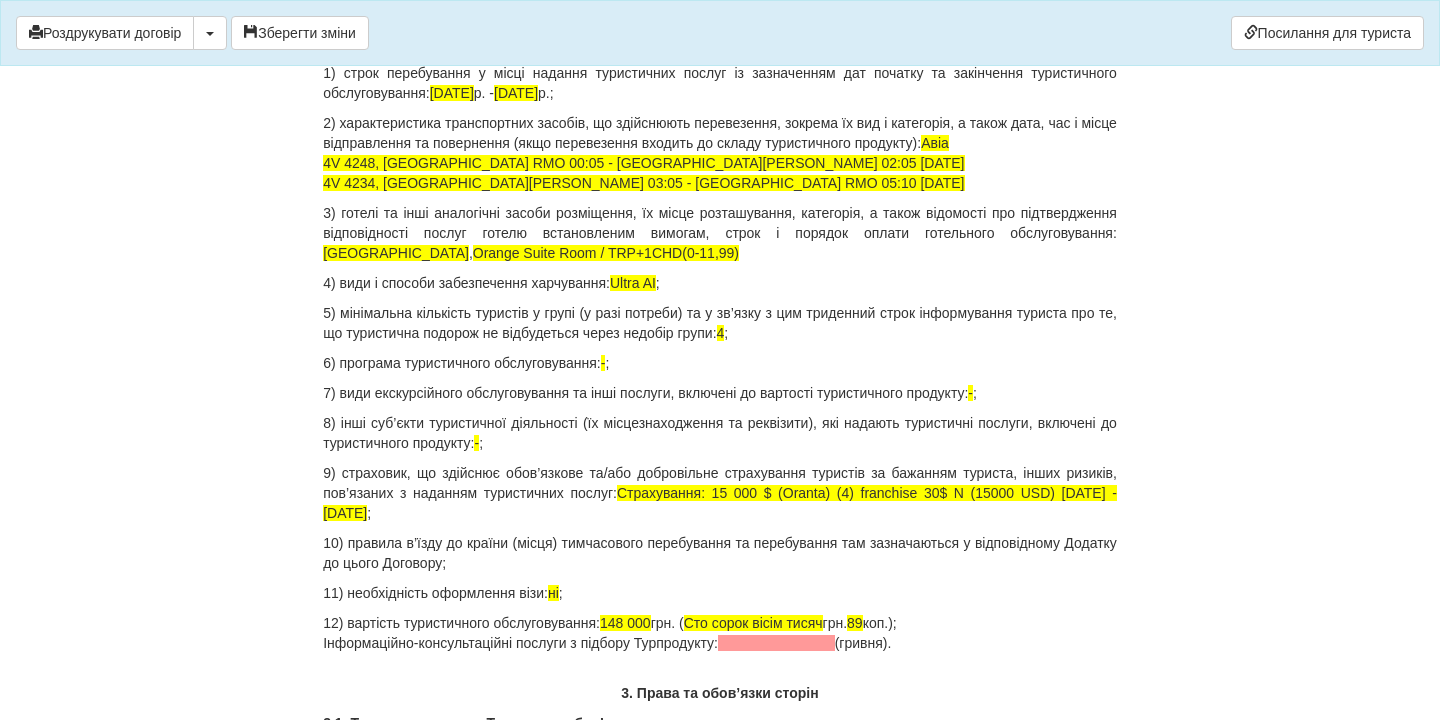 click on "89" at bounding box center [855, 623] 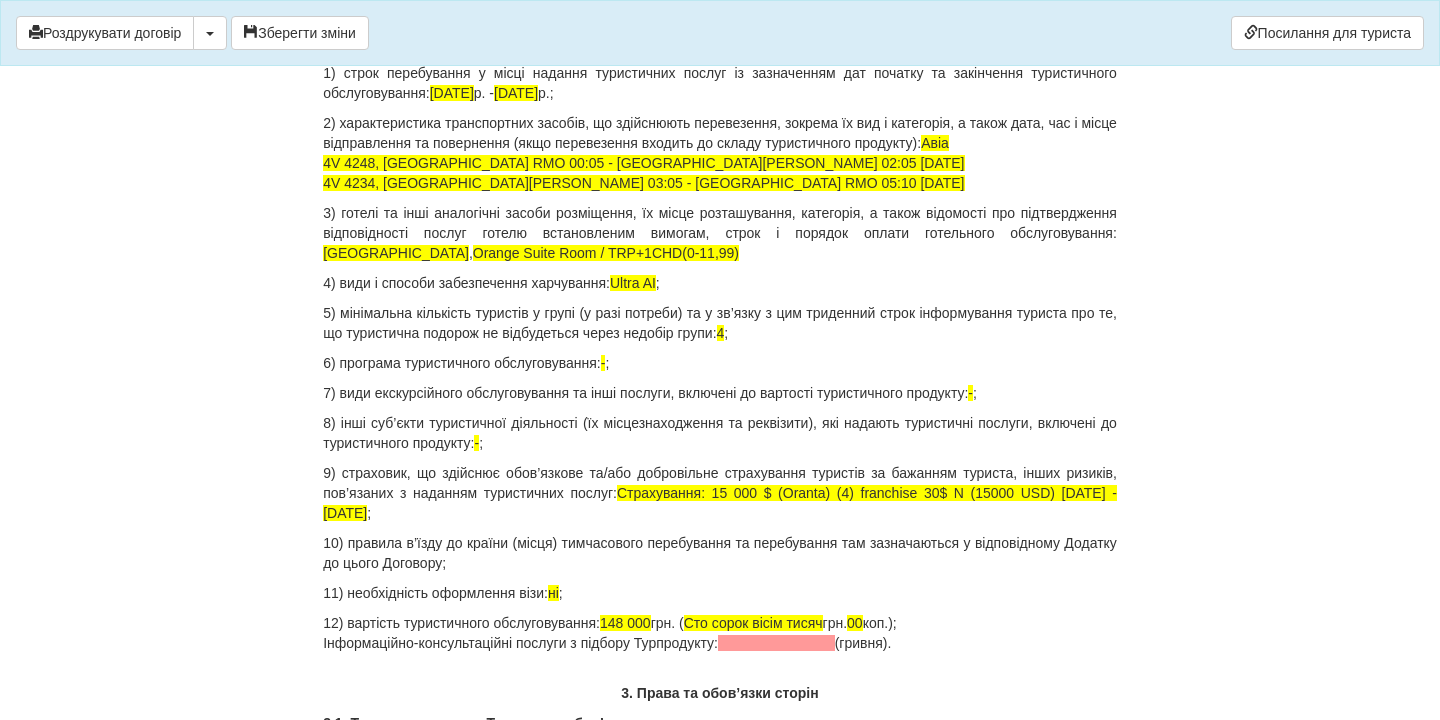 drag, startPoint x: 938, startPoint y: 647, endPoint x: 316, endPoint y: 637, distance: 622.0804 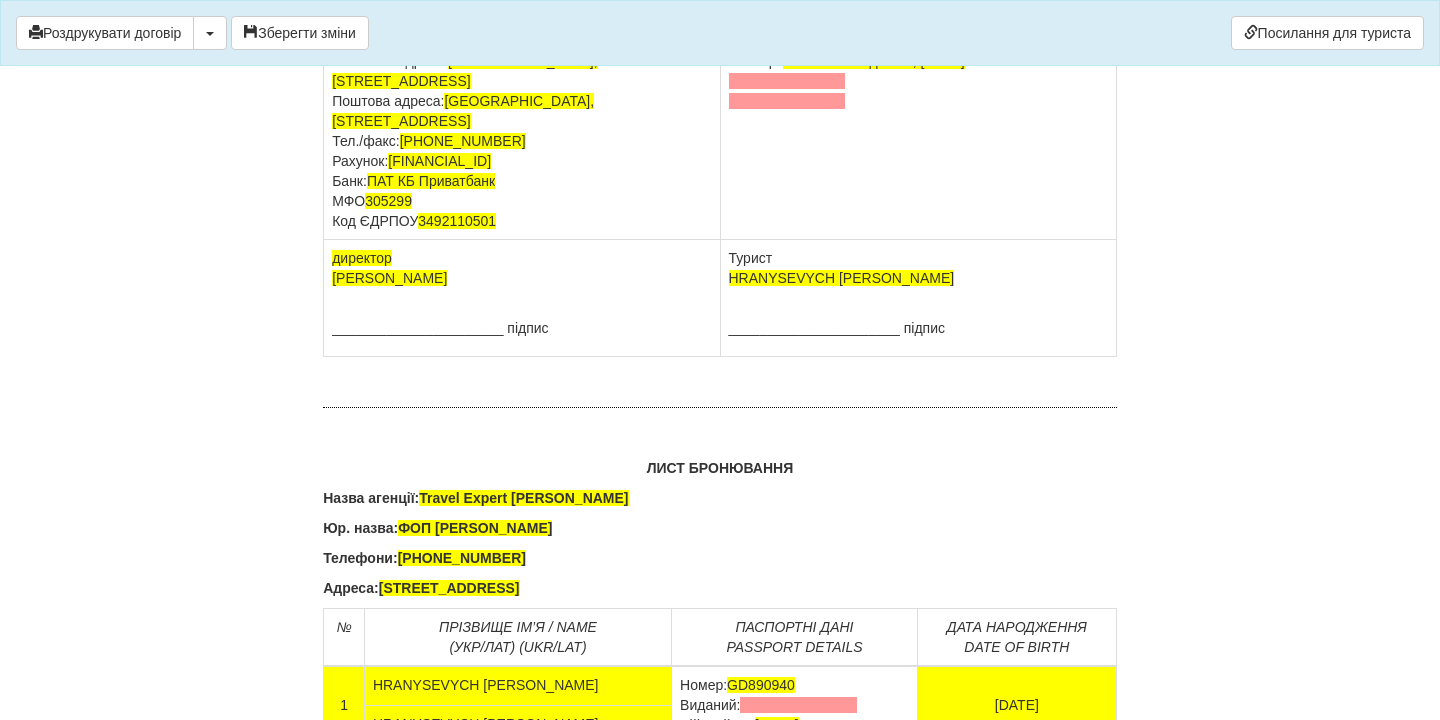 scroll, scrollTop: 12704, scrollLeft: 0, axis: vertical 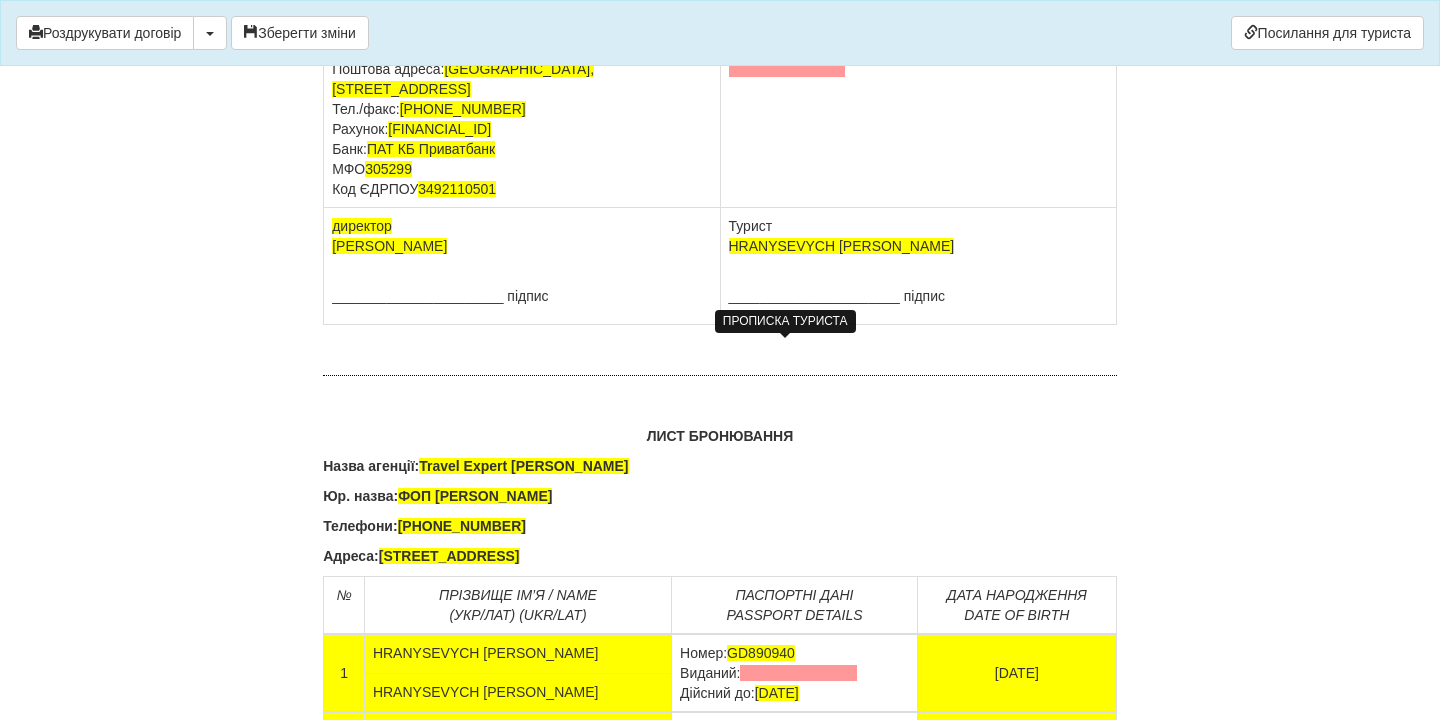 click at bounding box center (787, 9) 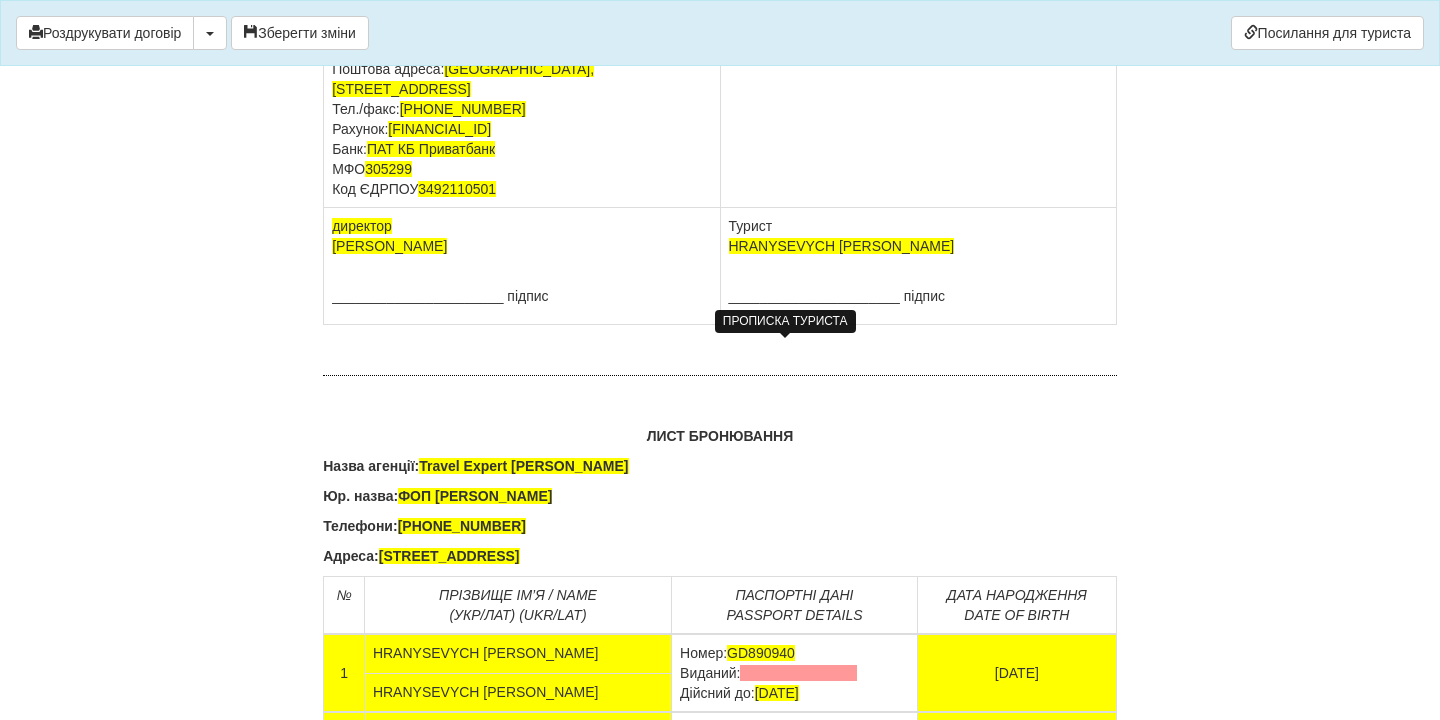 drag, startPoint x: 866, startPoint y: 384, endPoint x: 730, endPoint y: 367, distance: 137.05838 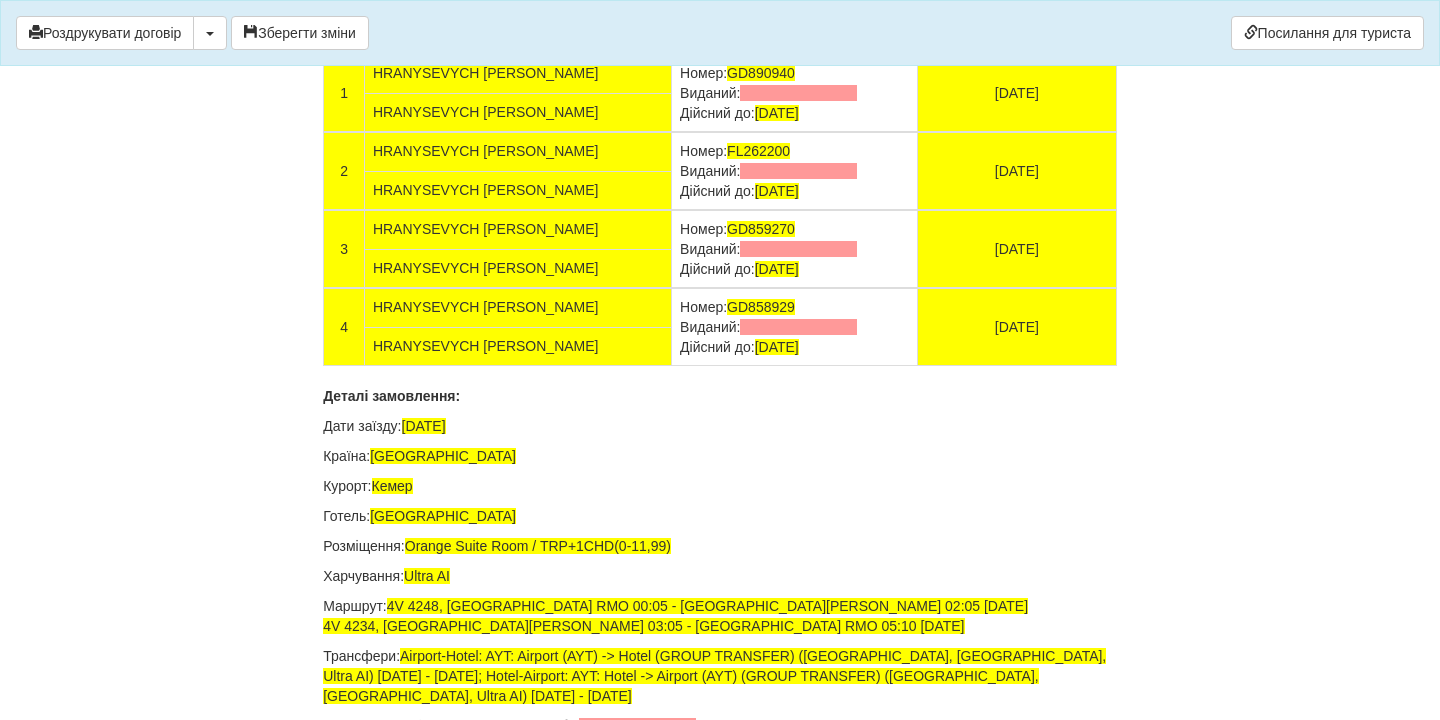 scroll, scrollTop: 13310, scrollLeft: 0, axis: vertical 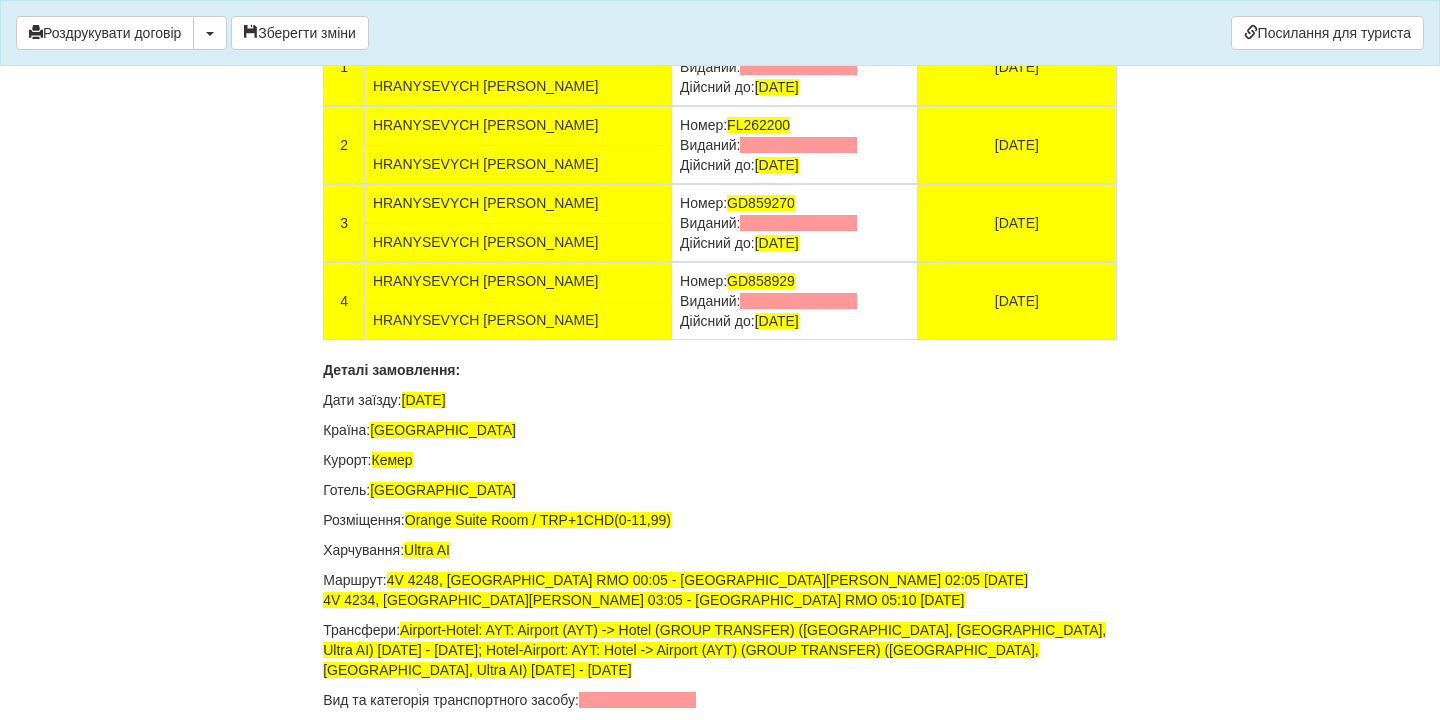 drag, startPoint x: 838, startPoint y: 403, endPoint x: 654, endPoint y: 407, distance: 184.04347 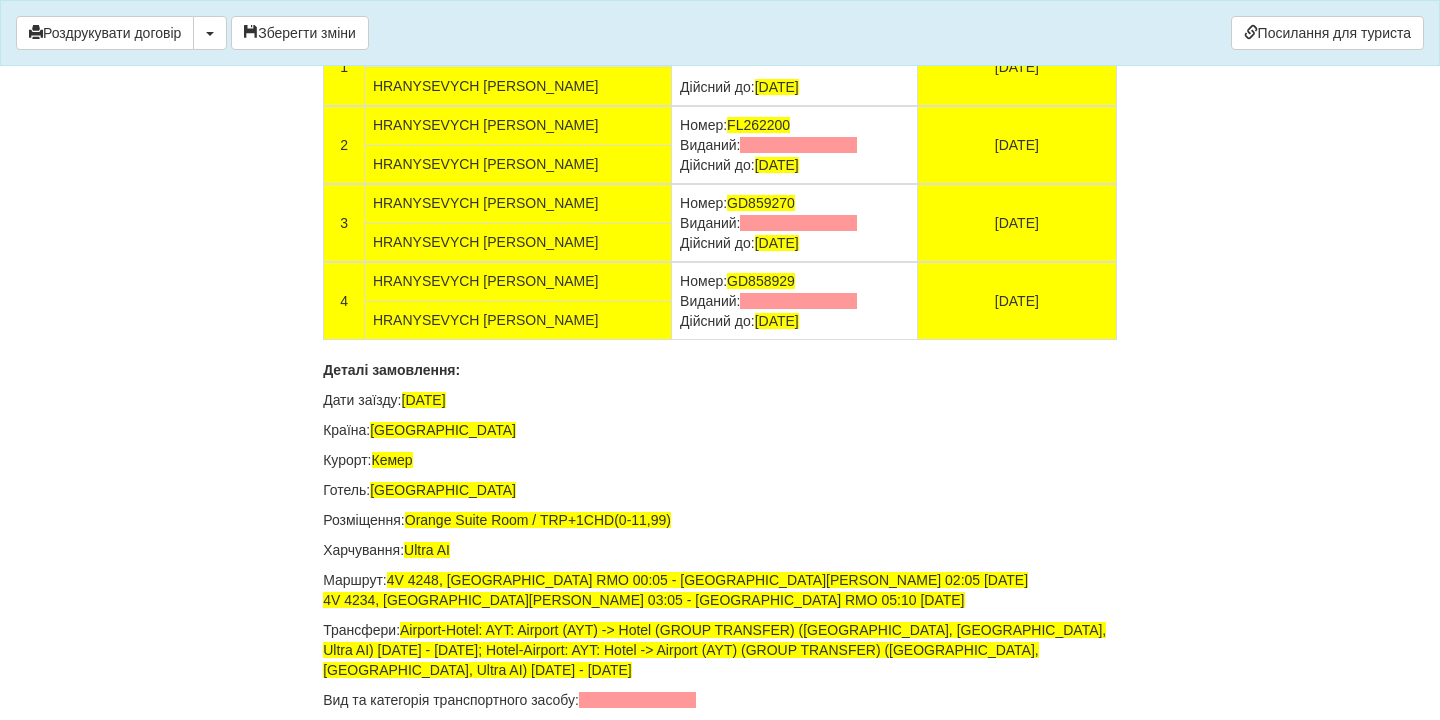 drag, startPoint x: 834, startPoint y: 487, endPoint x: 653, endPoint y: 484, distance: 181.02486 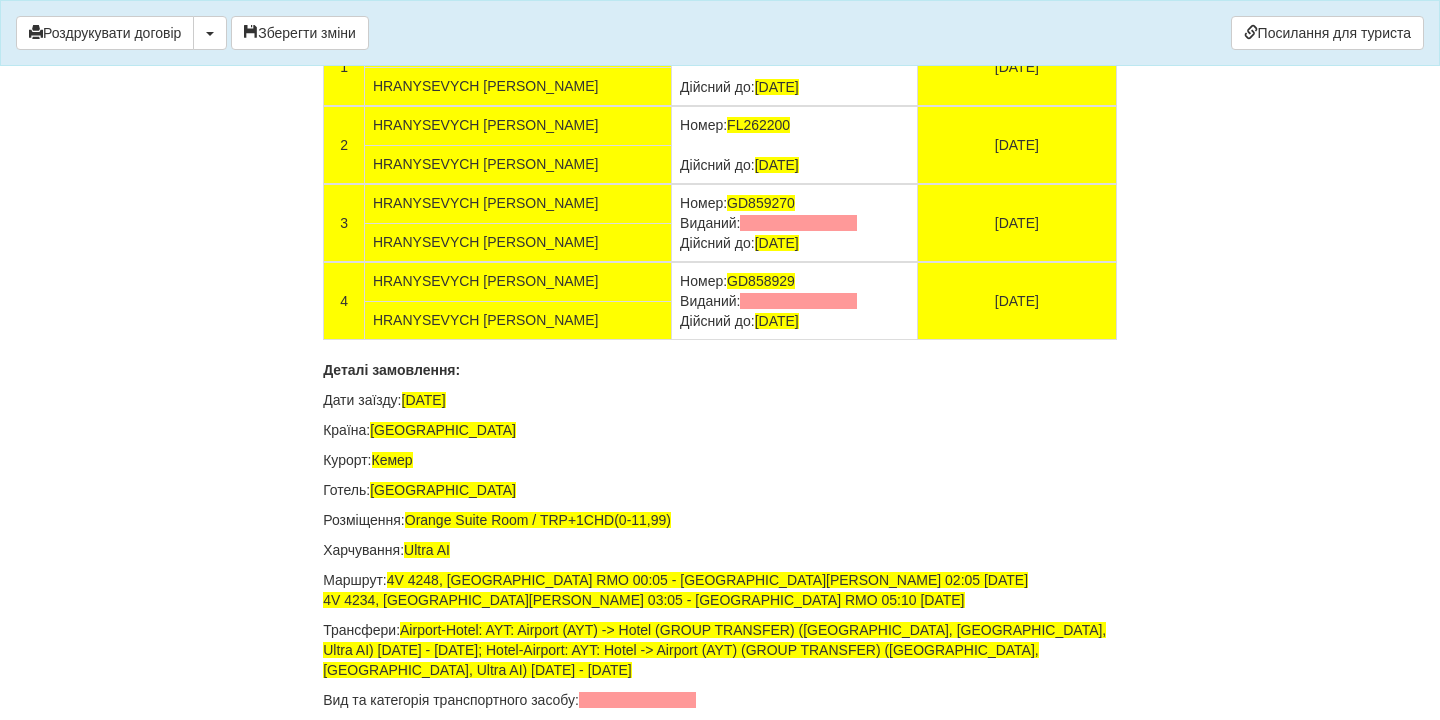 drag, startPoint x: 843, startPoint y: 560, endPoint x: 652, endPoint y: 560, distance: 191 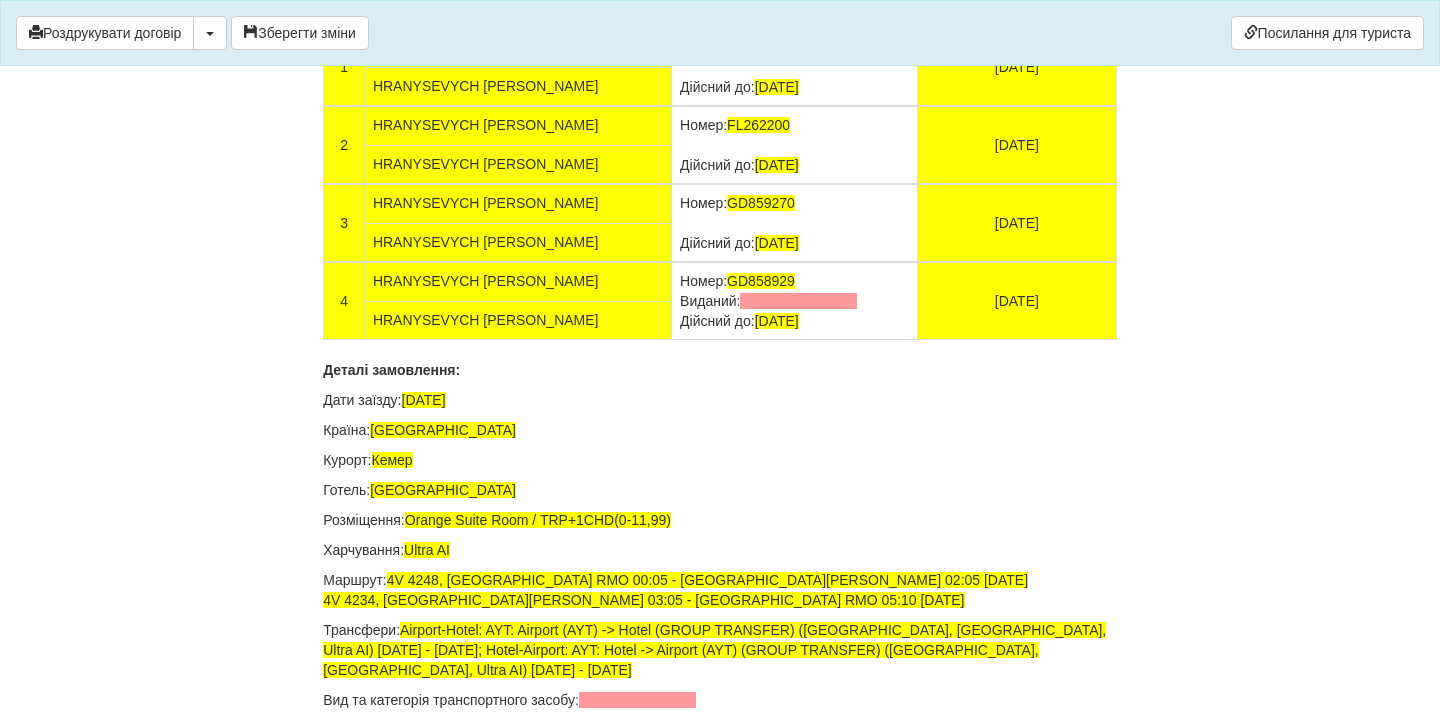 scroll, scrollTop: 13501, scrollLeft: 0, axis: vertical 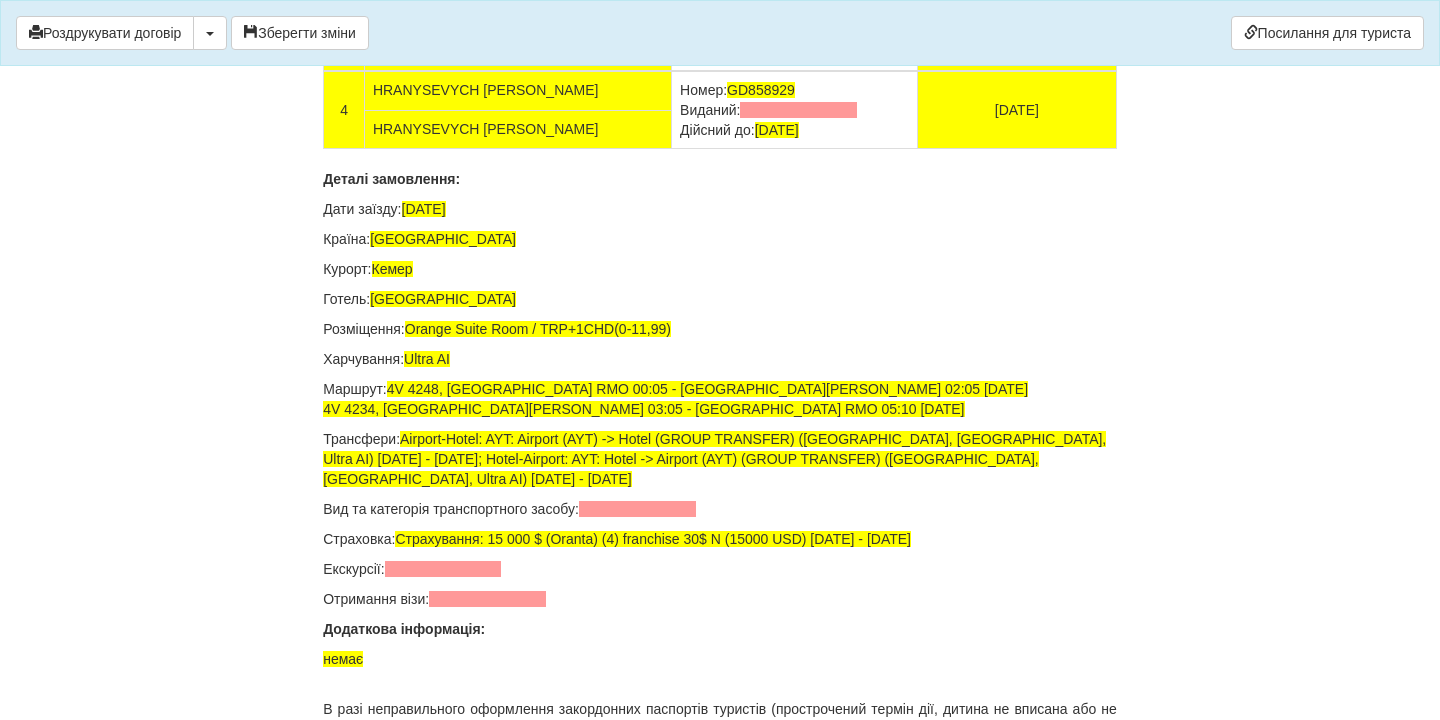 drag, startPoint x: 836, startPoint y: 454, endPoint x: 657, endPoint y: 452, distance: 179.01117 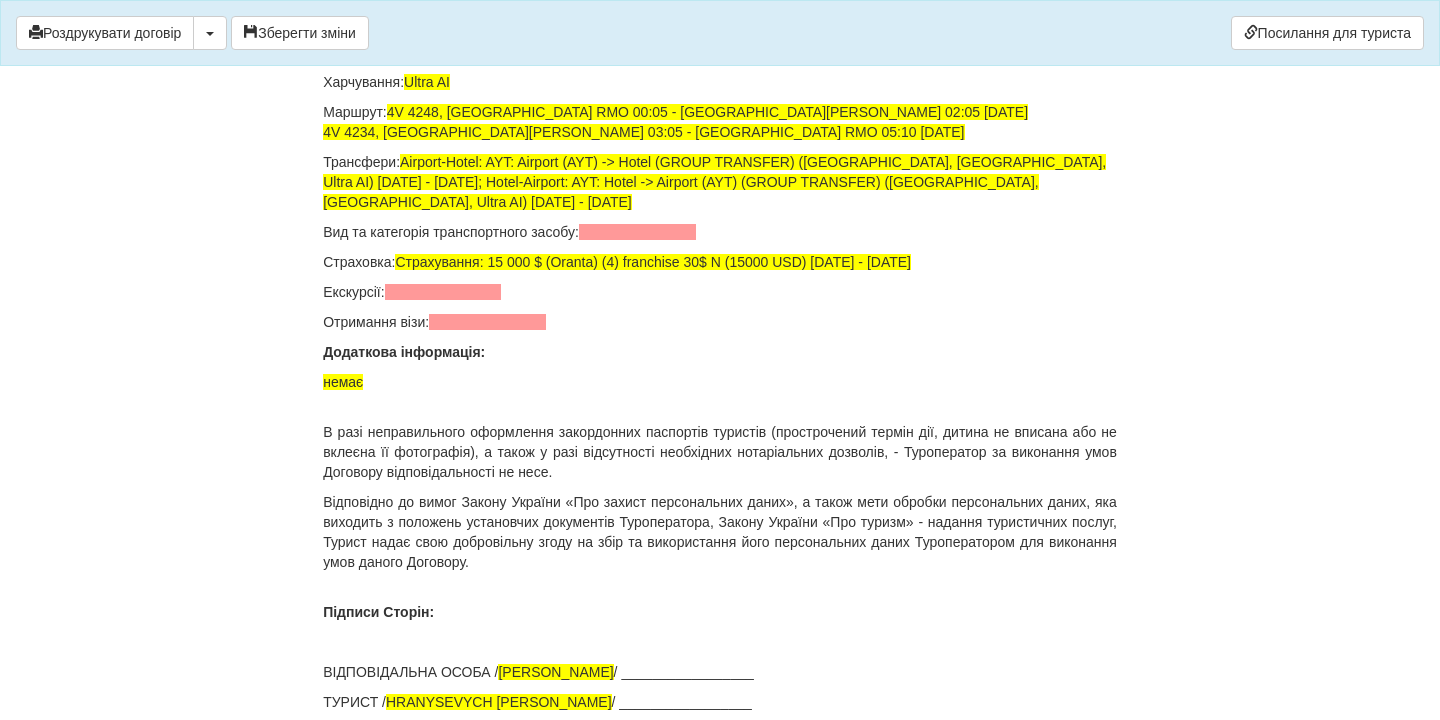 scroll, scrollTop: 13776, scrollLeft: 0, axis: vertical 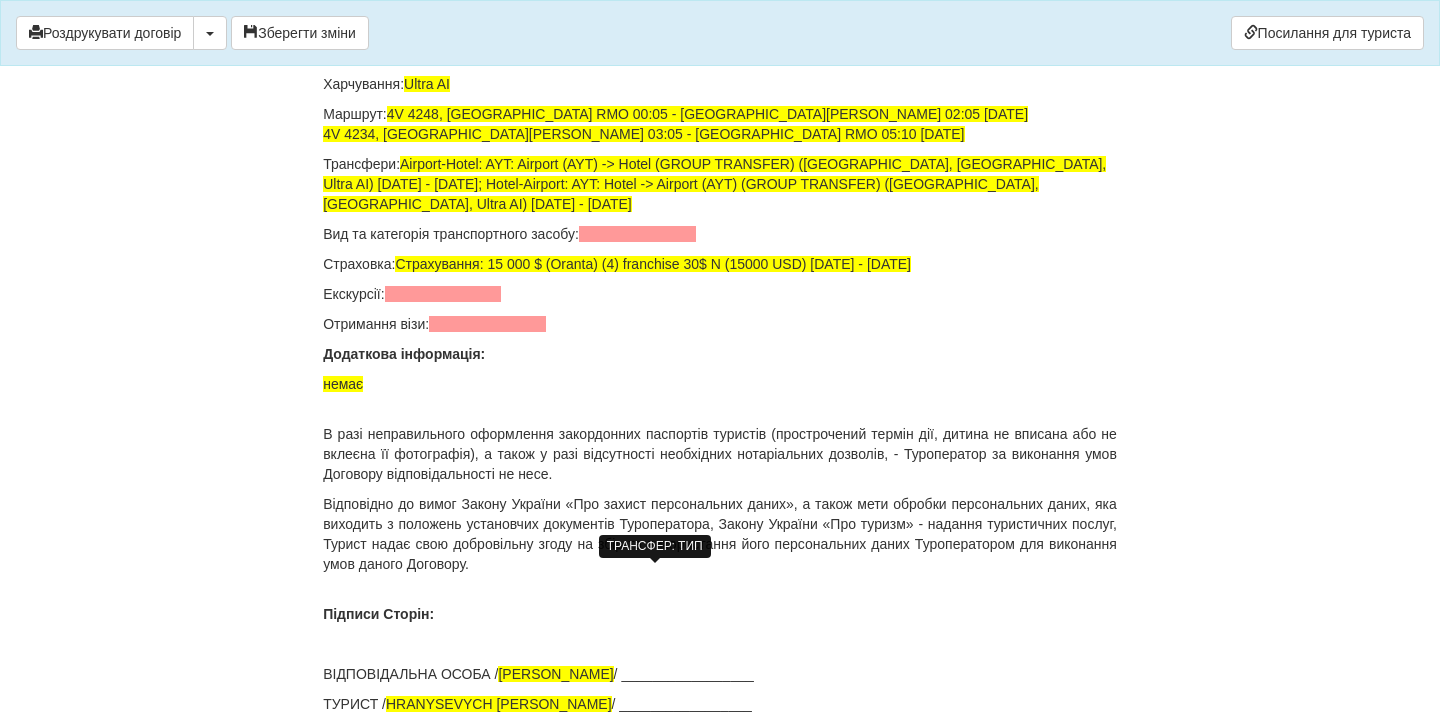 click at bounding box center [637, 234] 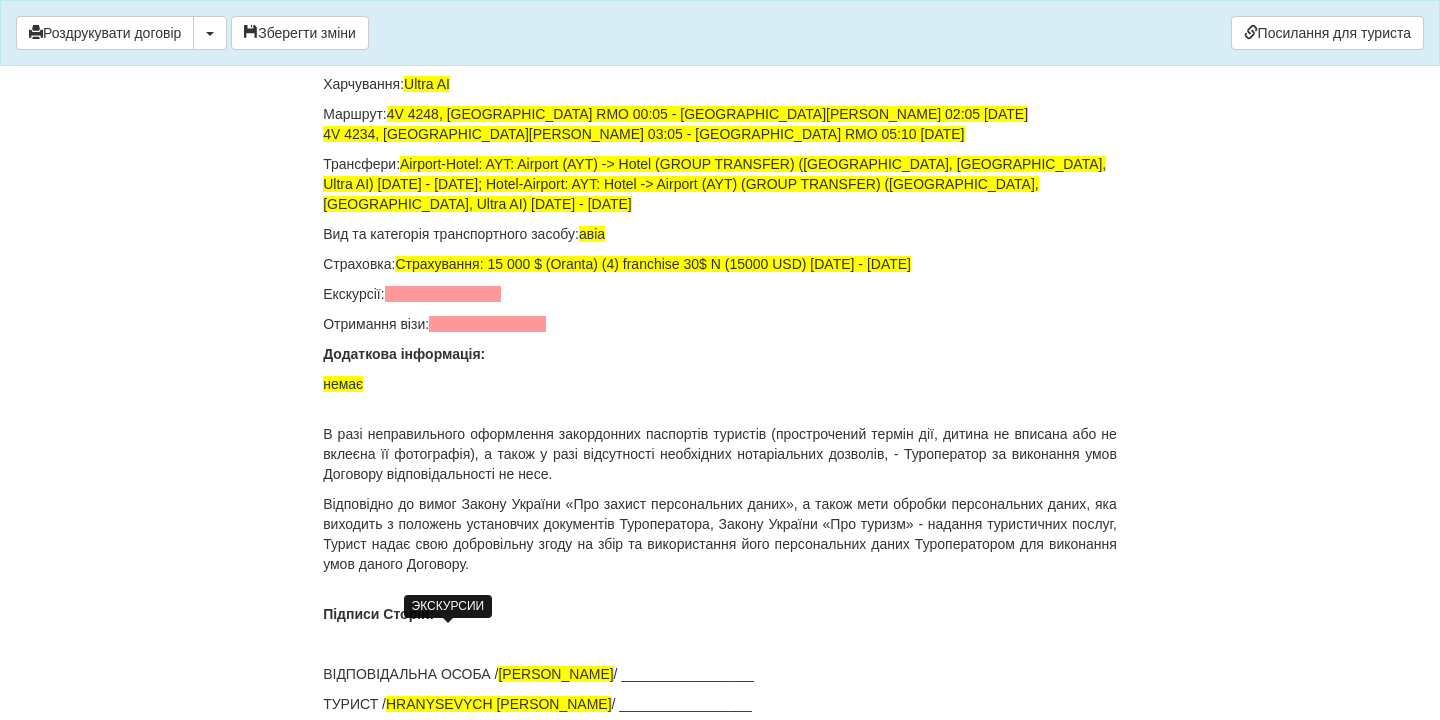 click at bounding box center [443, 294] 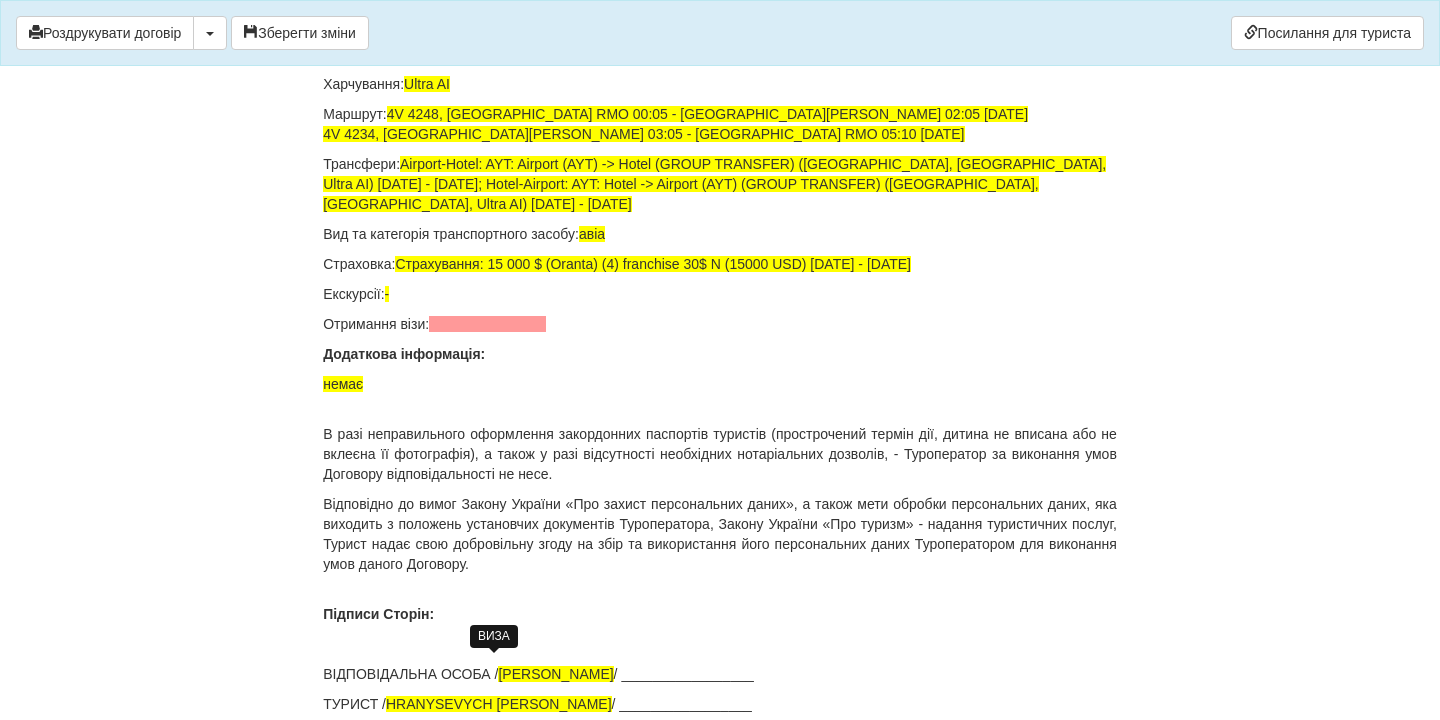 click at bounding box center (487, 324) 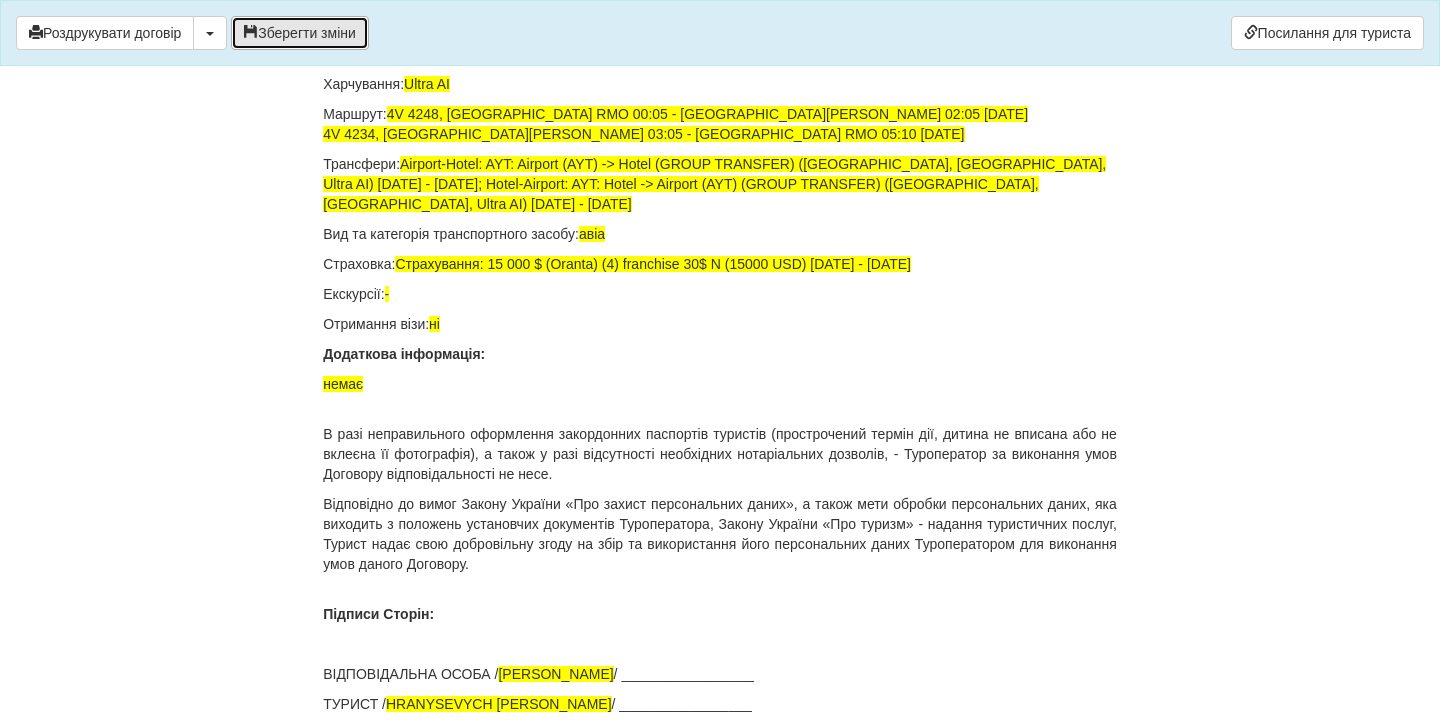 click on "Зберегти зміни" at bounding box center (300, 33) 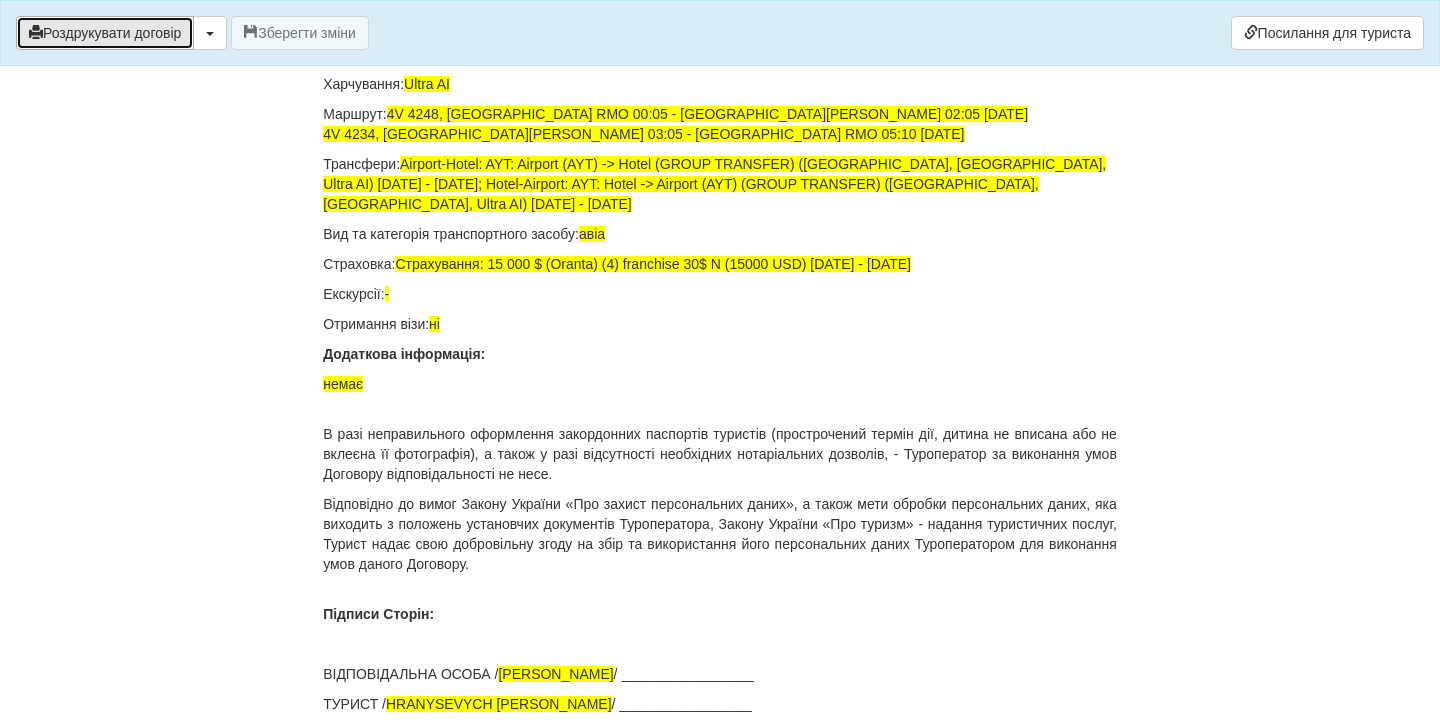 click on "Роздрукувати договір" at bounding box center [105, 33] 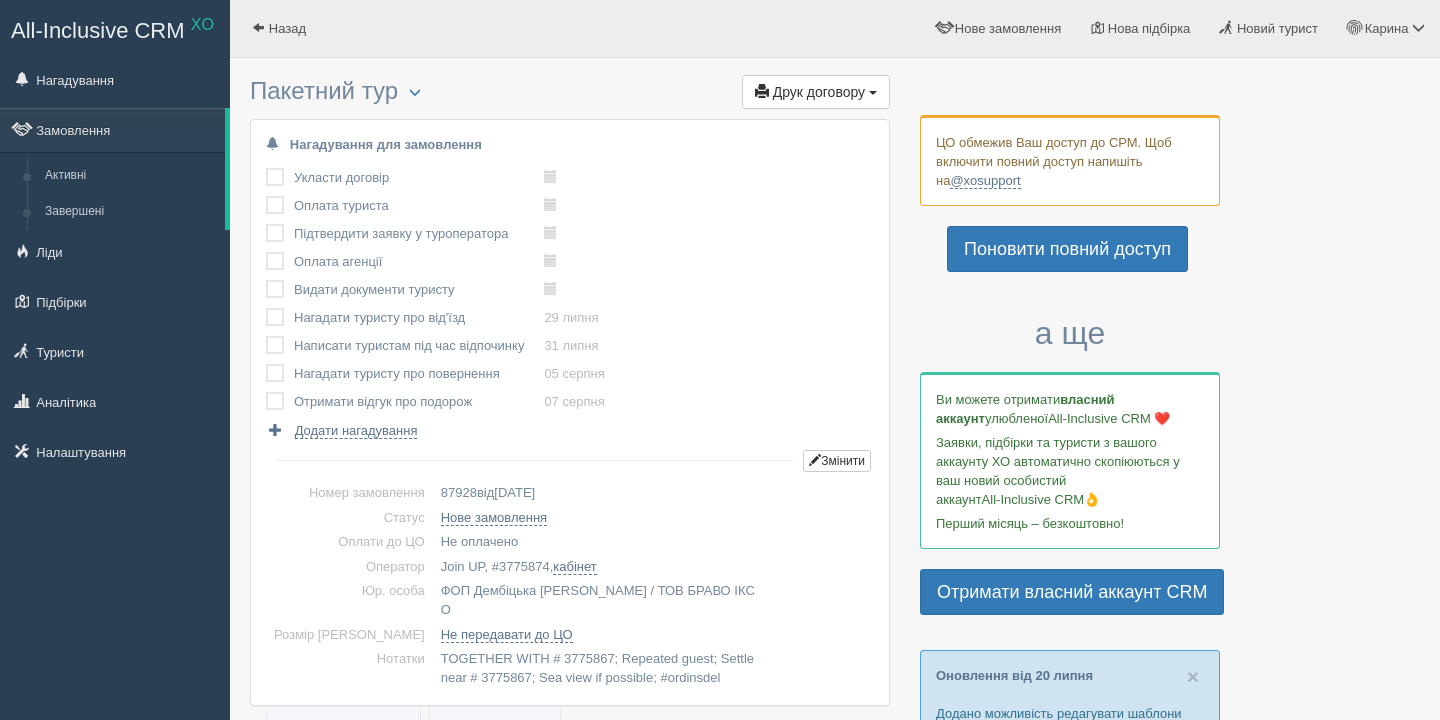 scroll, scrollTop: 0, scrollLeft: 0, axis: both 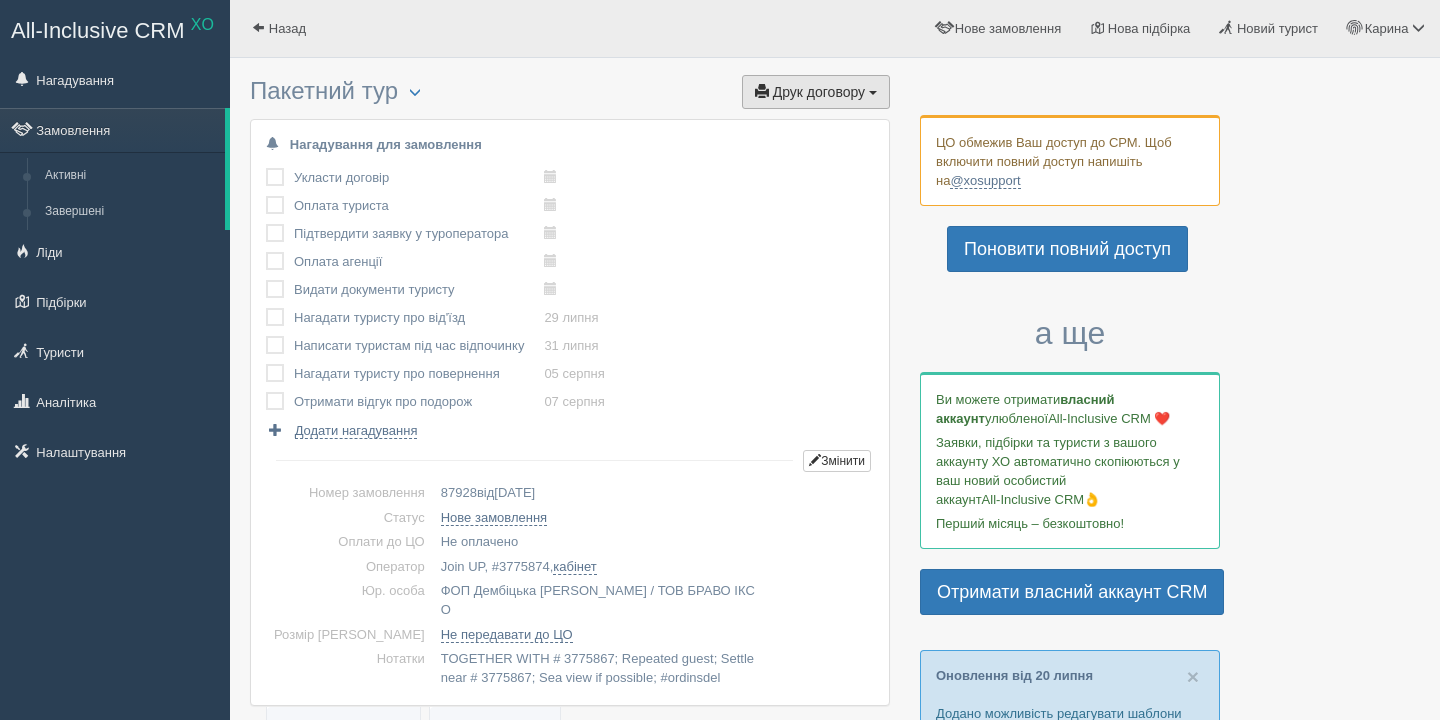 click on "Друк договору
Друк" at bounding box center (816, 92) 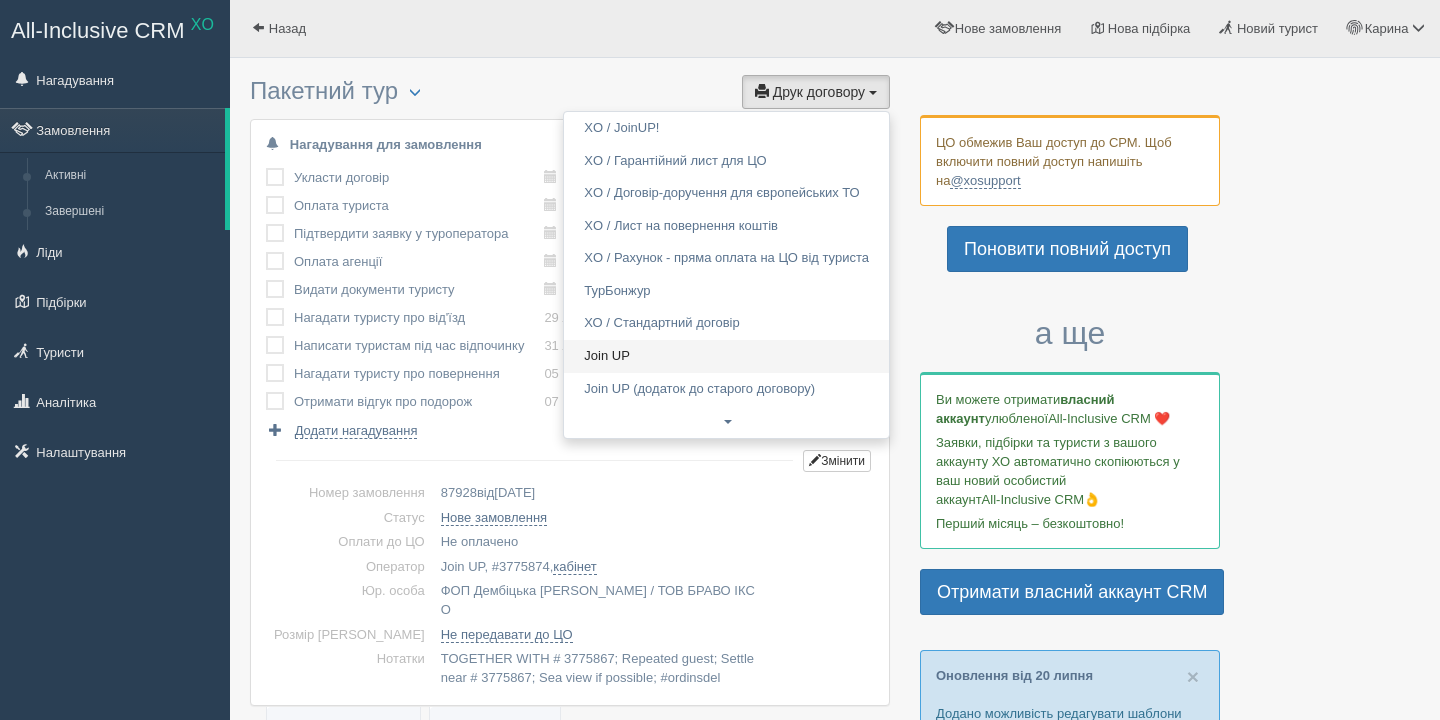 click on "Join UP" at bounding box center [726, 356] 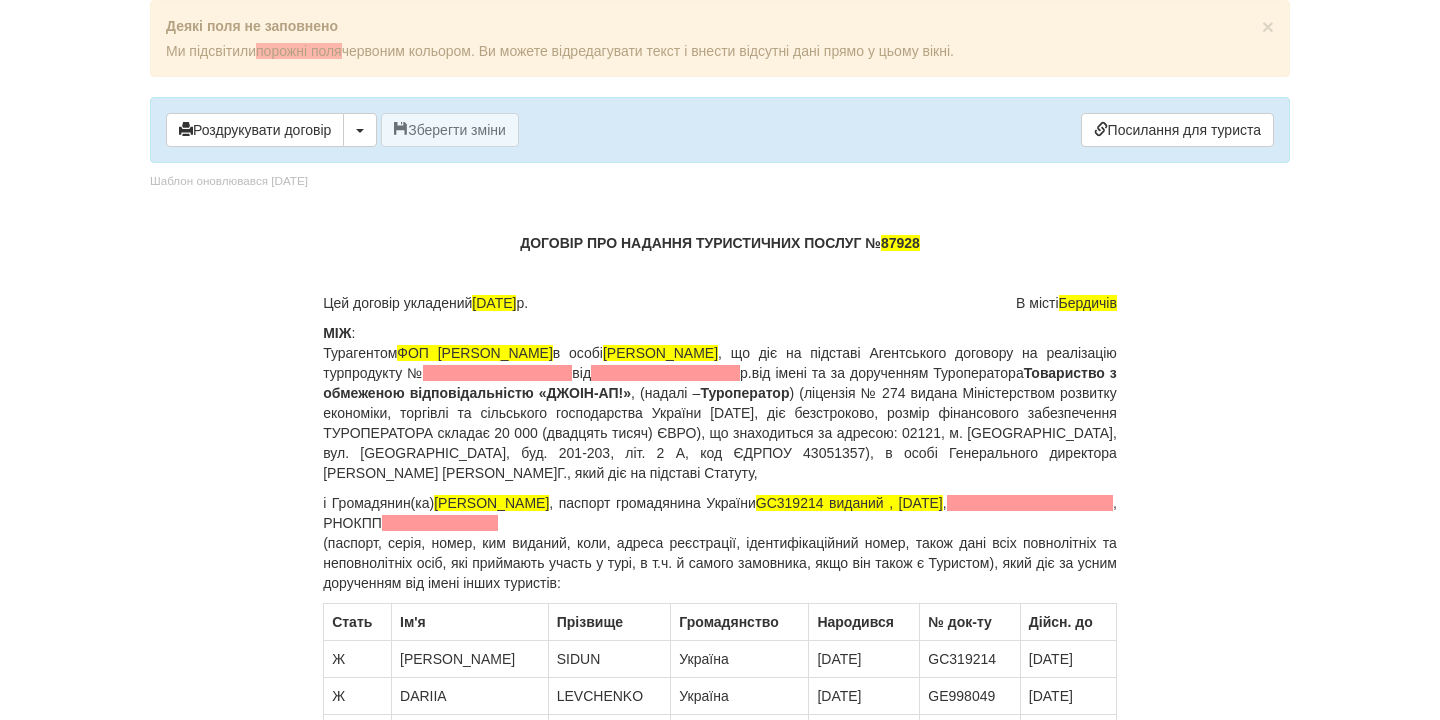 scroll, scrollTop: 0, scrollLeft: 0, axis: both 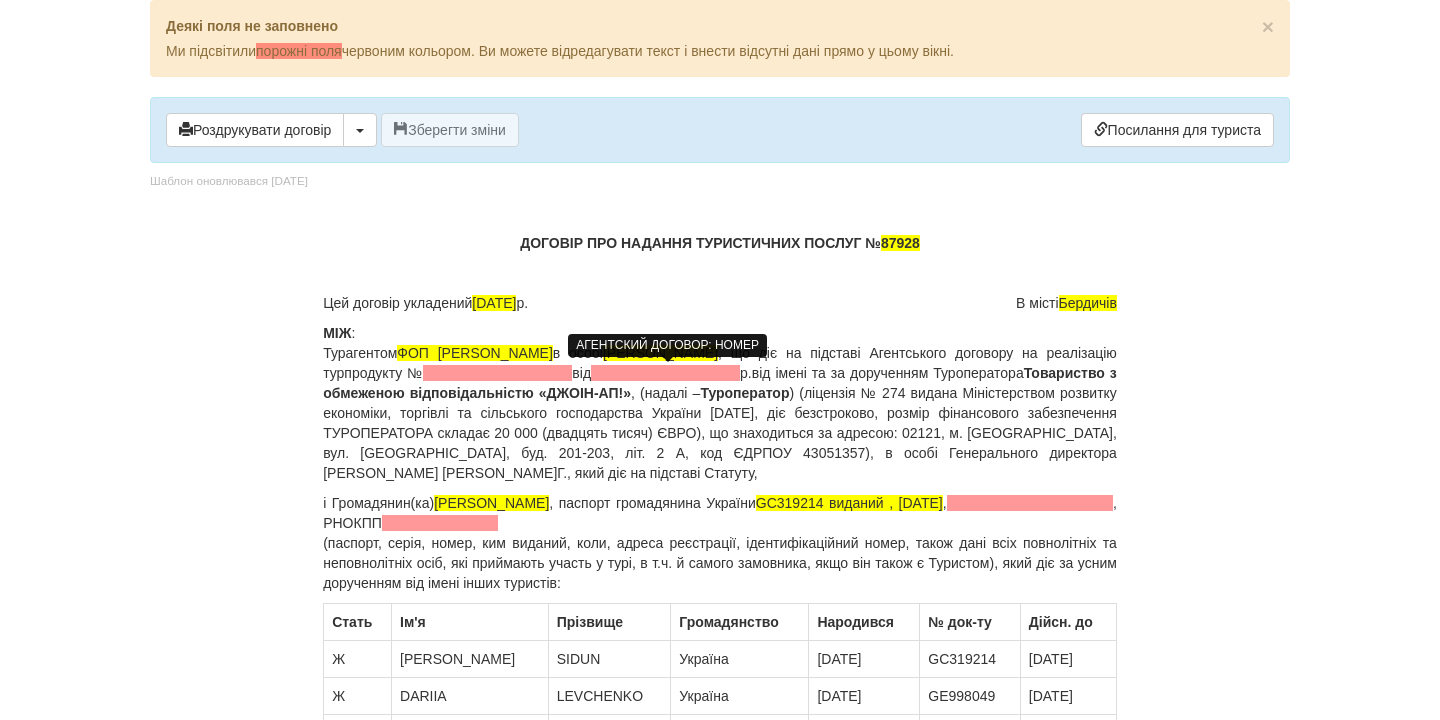 click at bounding box center (497, 373) 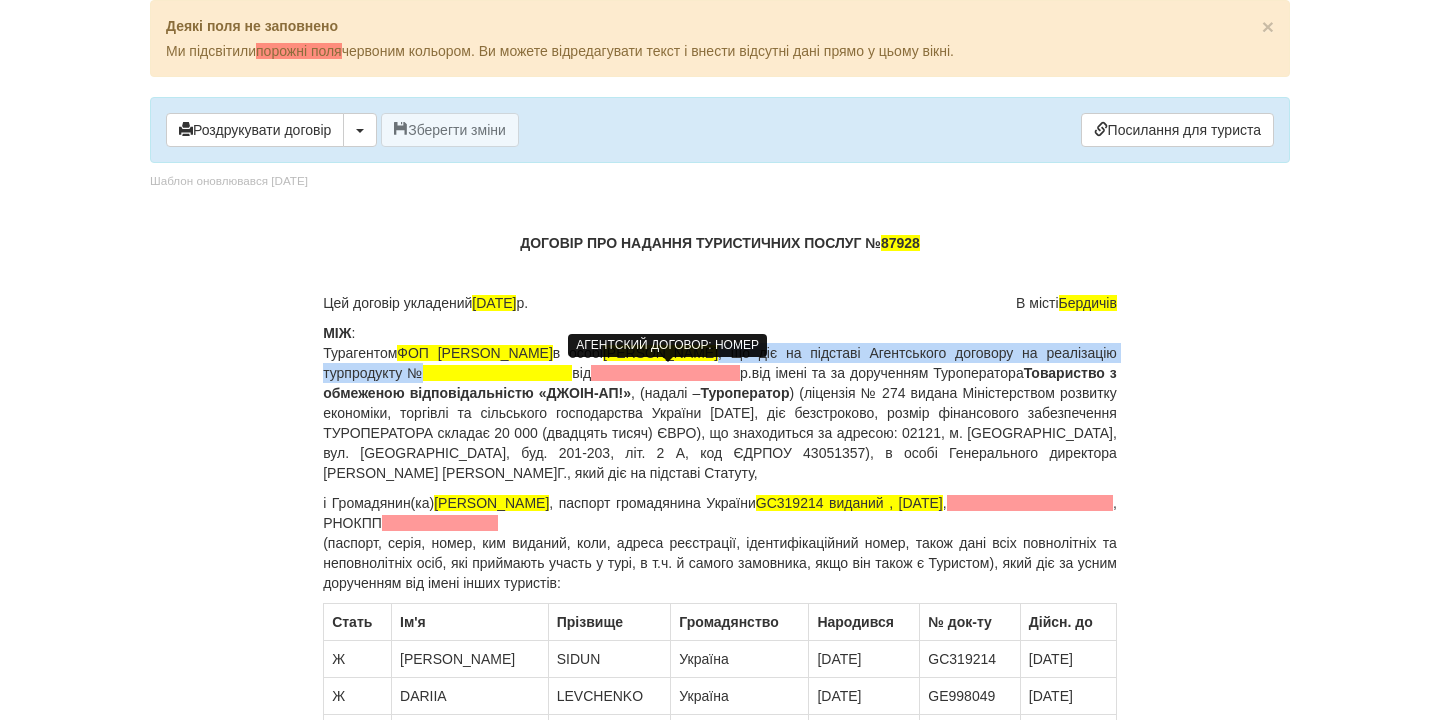 type 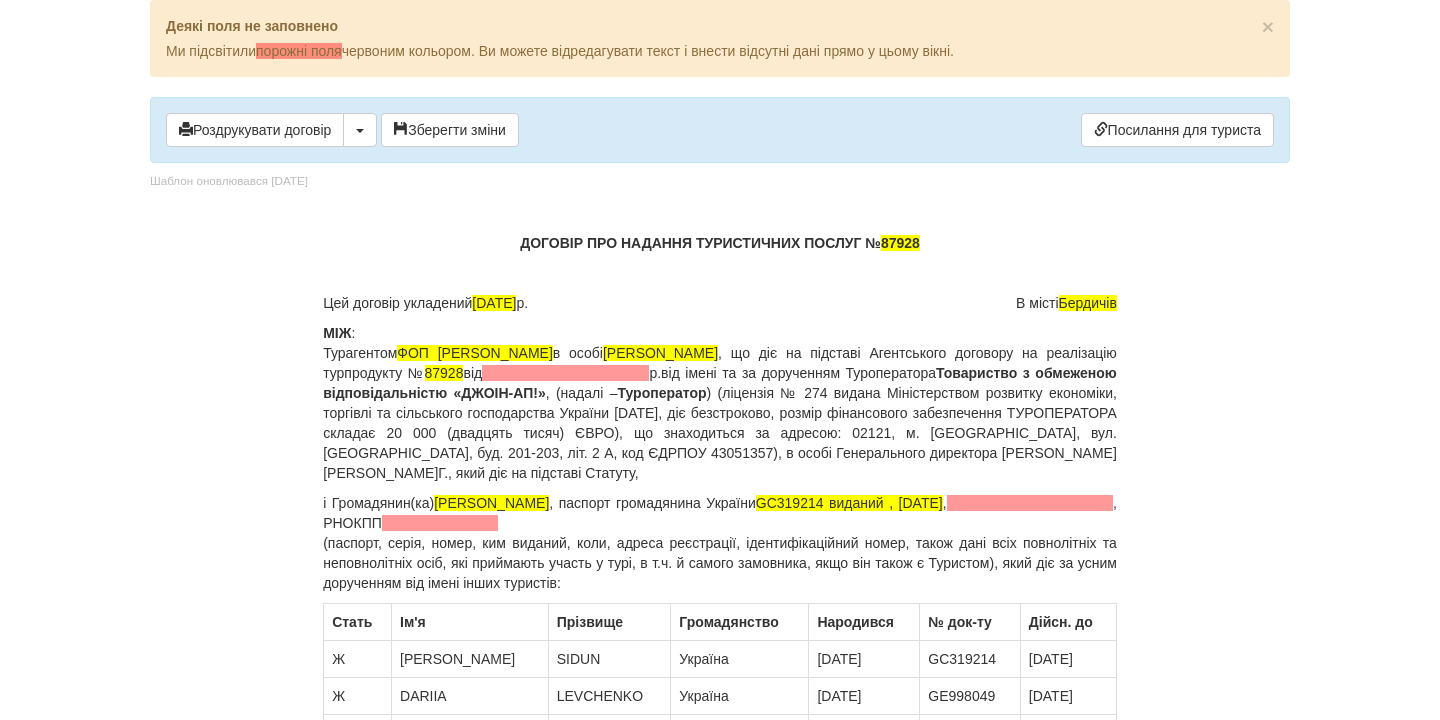 click on "МІЖ :
Турагентом  ФОП Дембіцька Карина Сергіївна  в особі  Дембіцька Карина Сергіївна , що діє на підставі Агентського договору на реалізацію турпродукту № 87928  від                                  р.
від імені та за дорученням Туроператора  Товариство з обмеженою відповідальністю «ДЖОІН-АП!» , (надалі –  Туроператор" at bounding box center [720, 403] 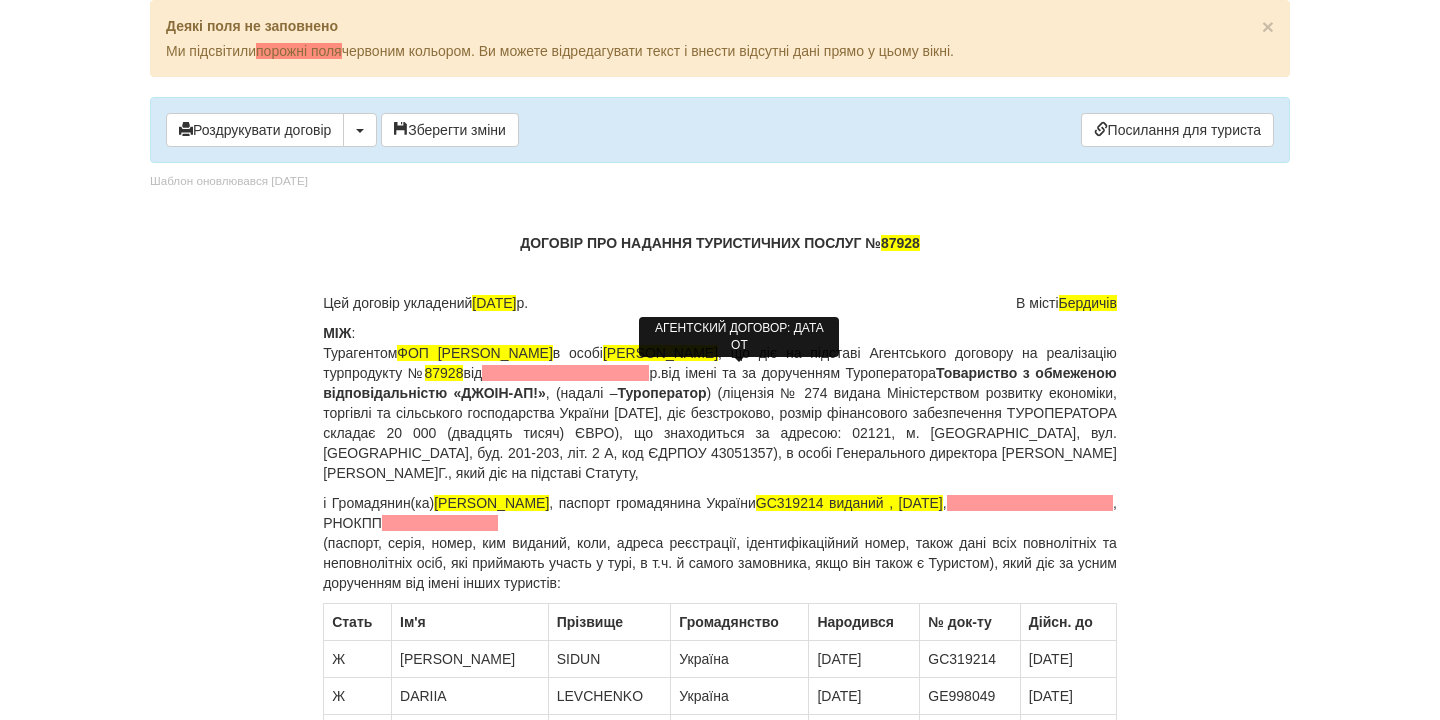 click at bounding box center (565, 373) 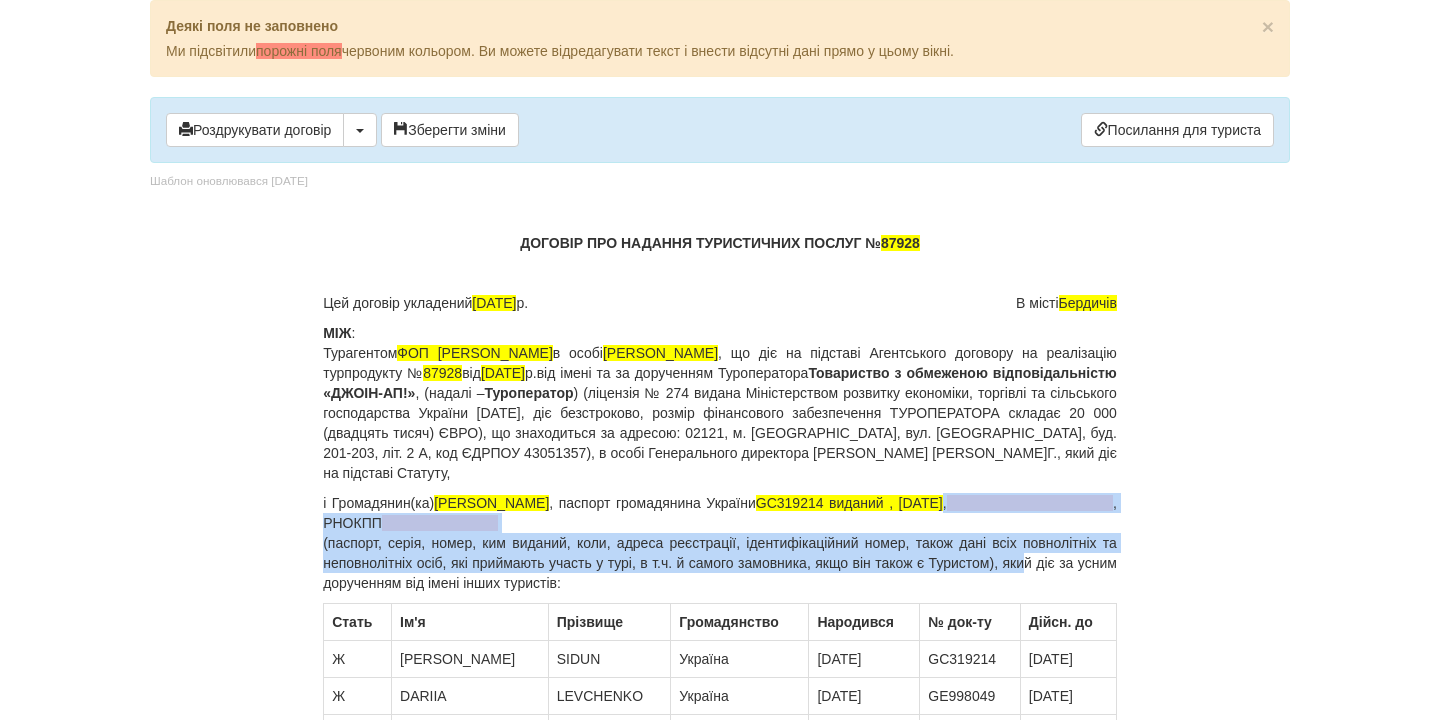 drag, startPoint x: 973, startPoint y: 506, endPoint x: 1051, endPoint y: 554, distance: 91.58602 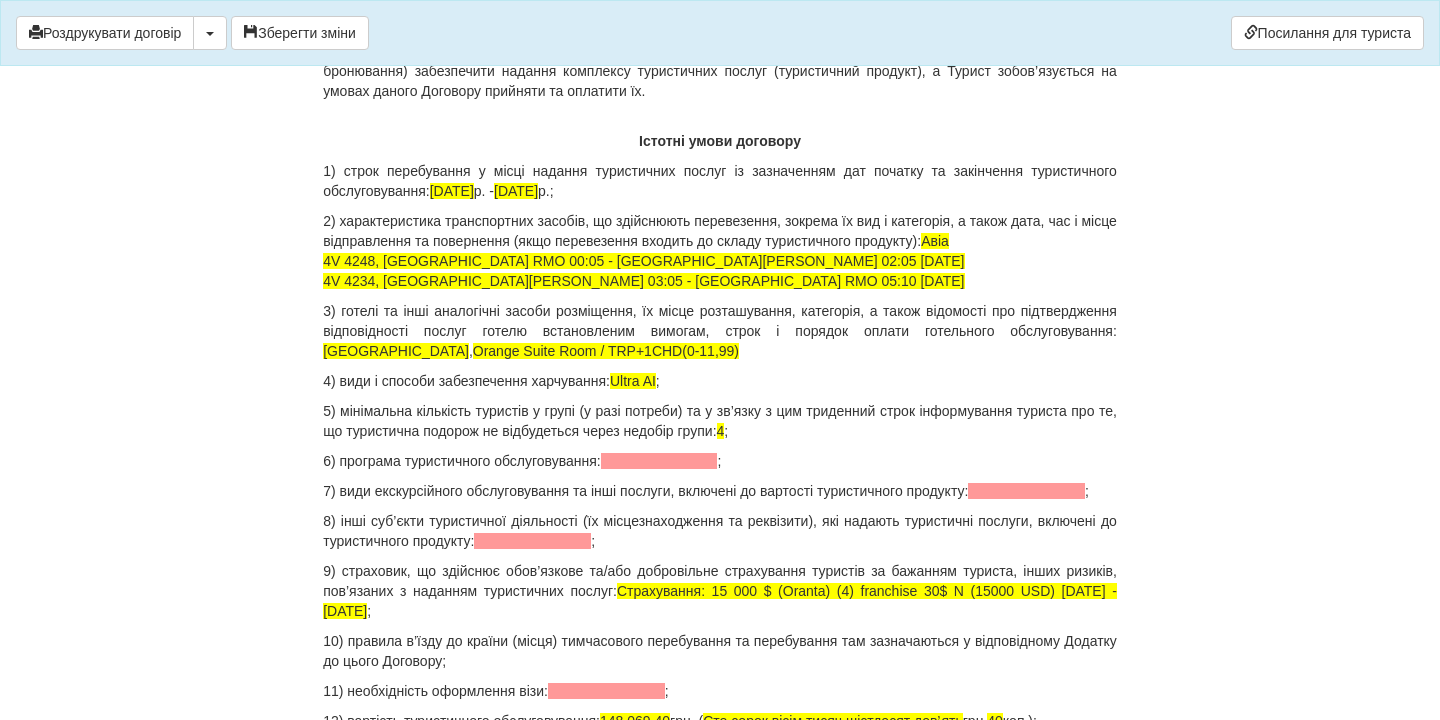 scroll, scrollTop: 1964, scrollLeft: 0, axis: vertical 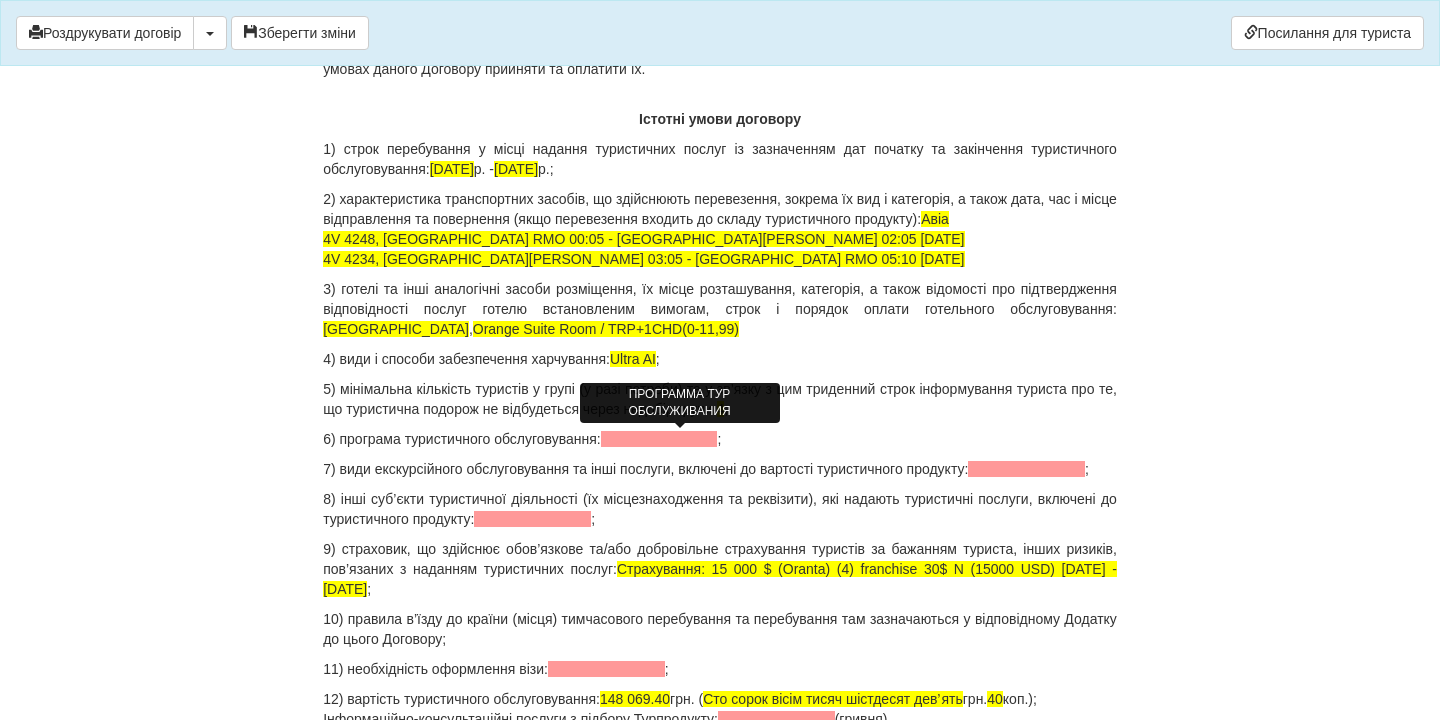 click at bounding box center (659, 439) 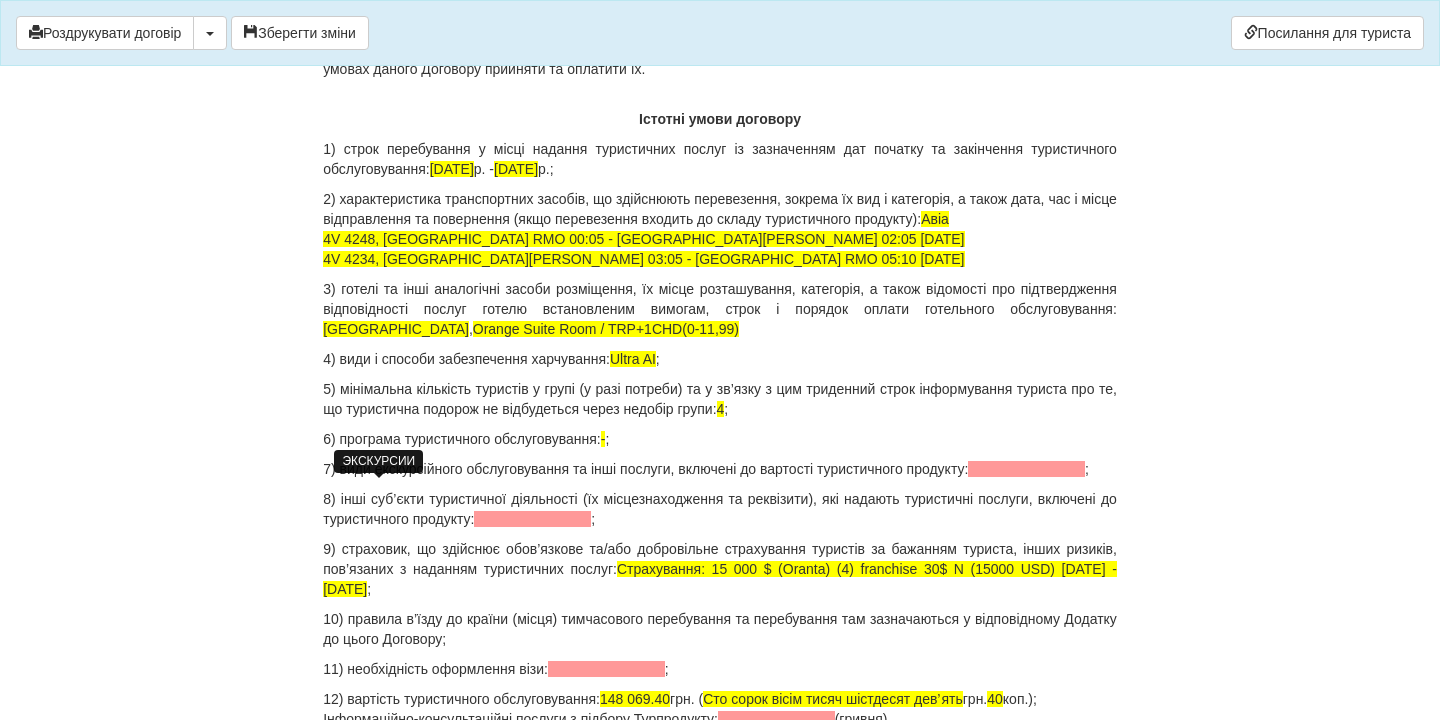 click at bounding box center [1026, 469] 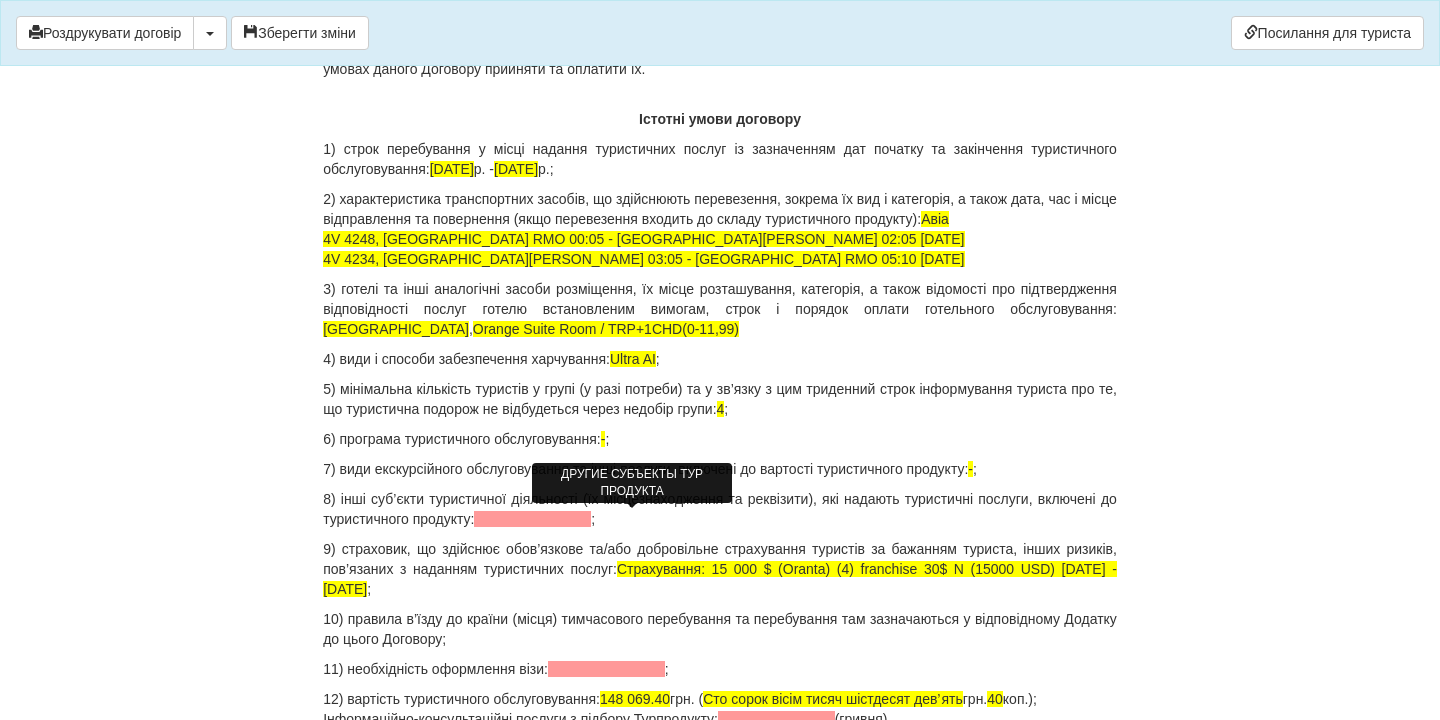 click at bounding box center [532, 519] 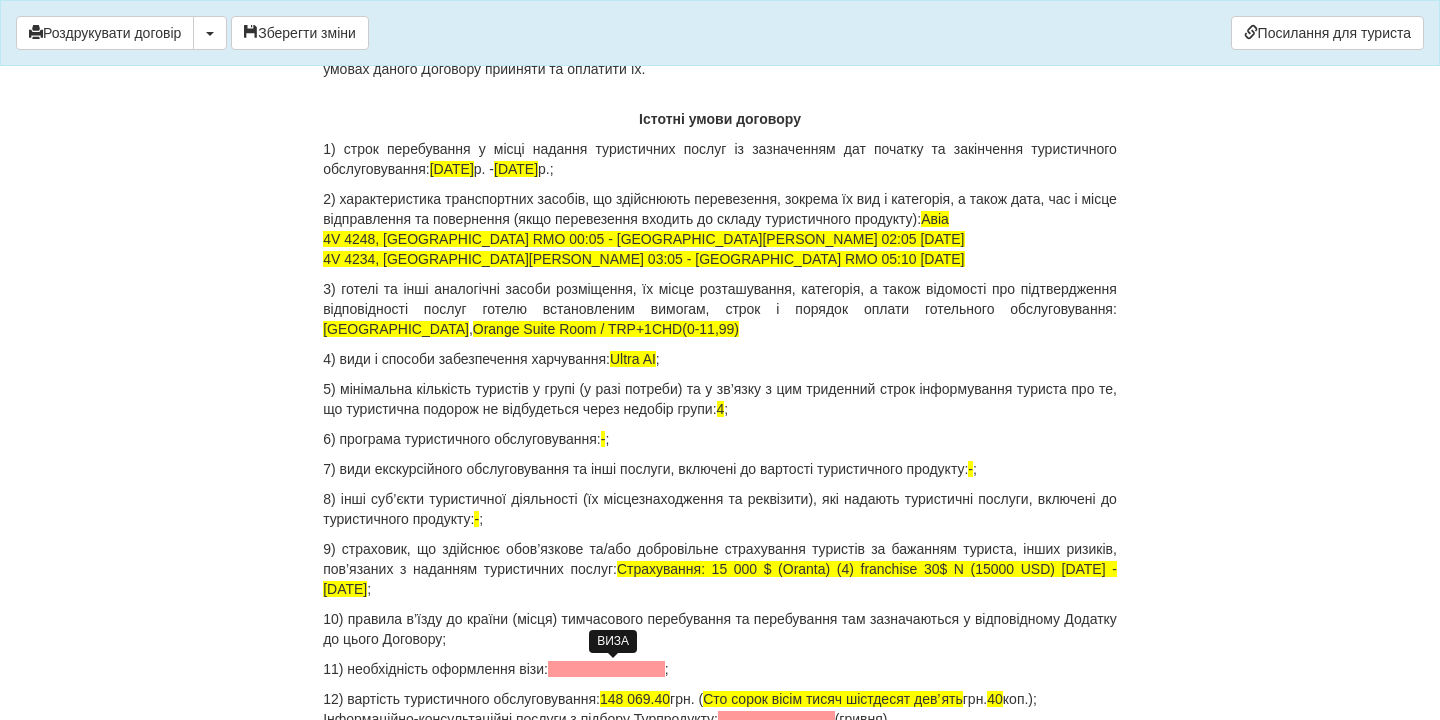 click at bounding box center [606, 669] 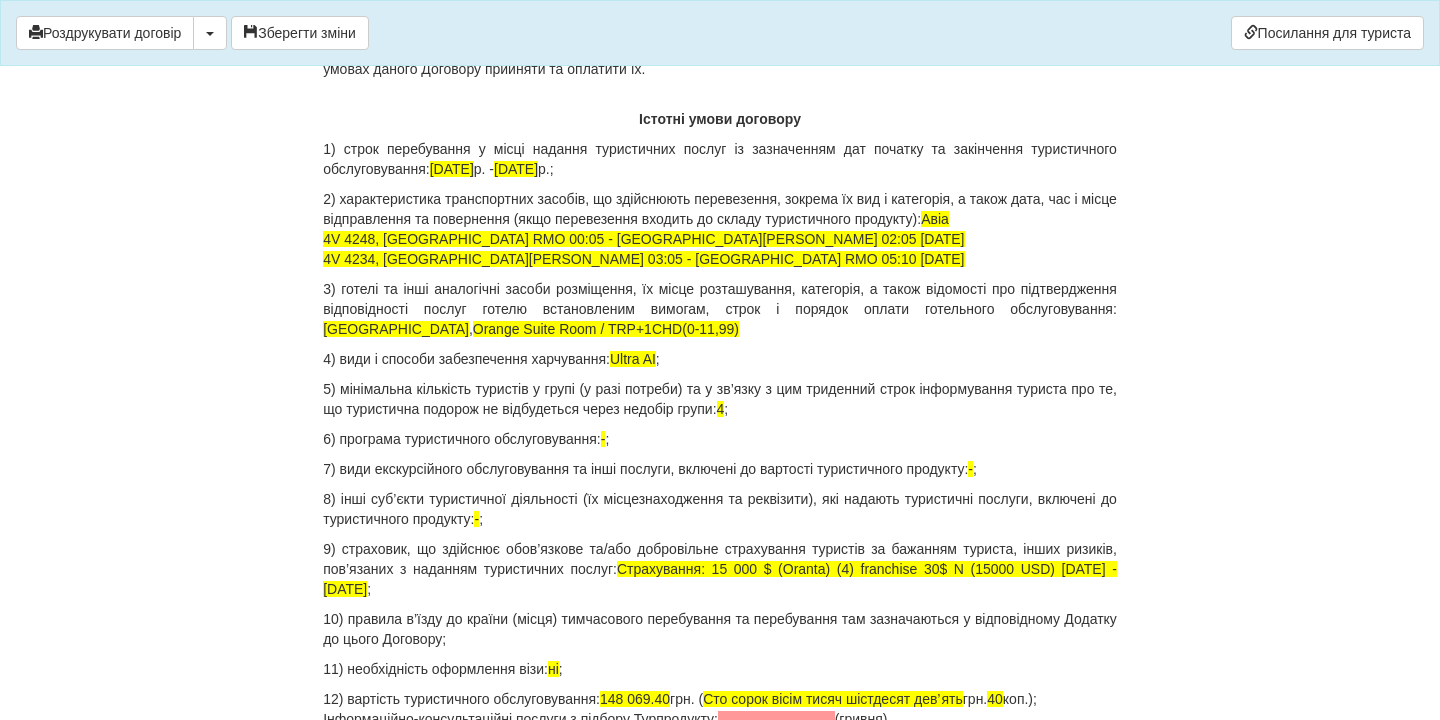 scroll, scrollTop: 2099, scrollLeft: 0, axis: vertical 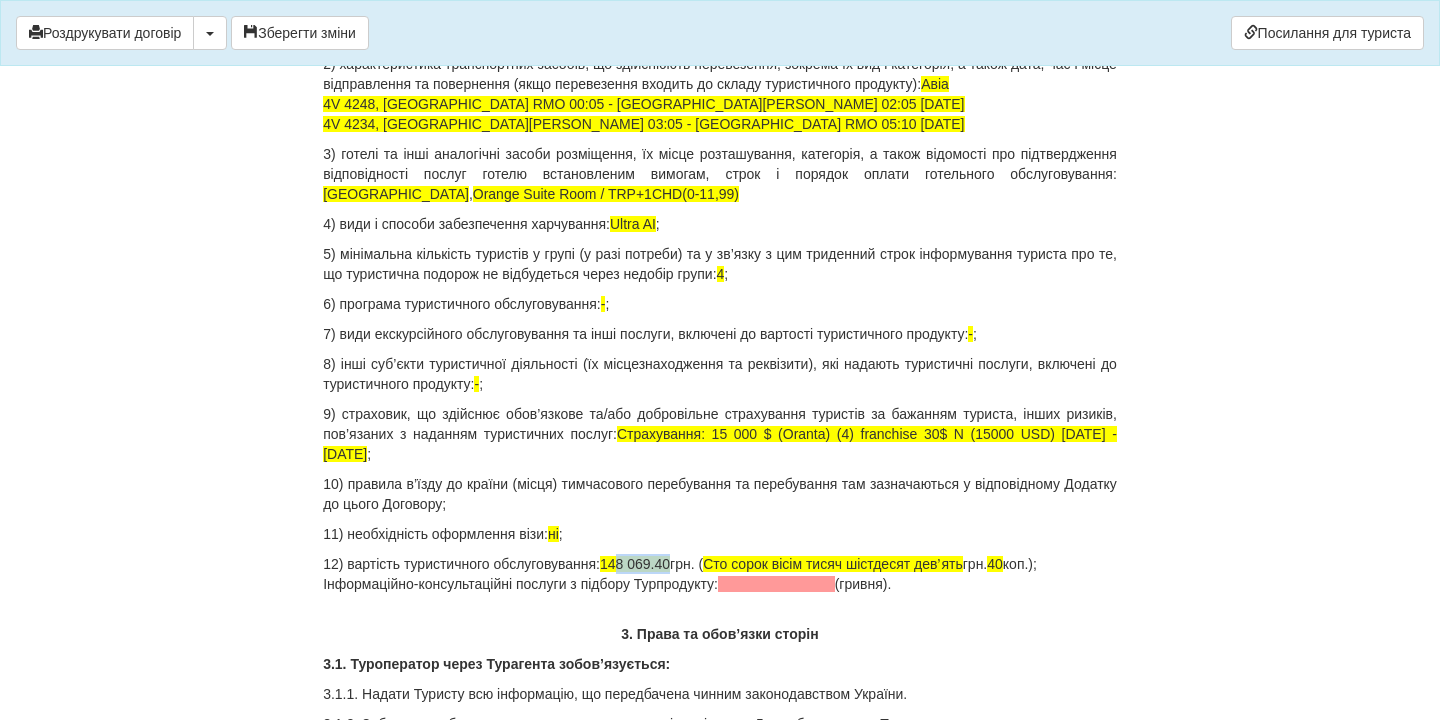 drag, startPoint x: 633, startPoint y: 566, endPoint x: 690, endPoint y: 566, distance: 57 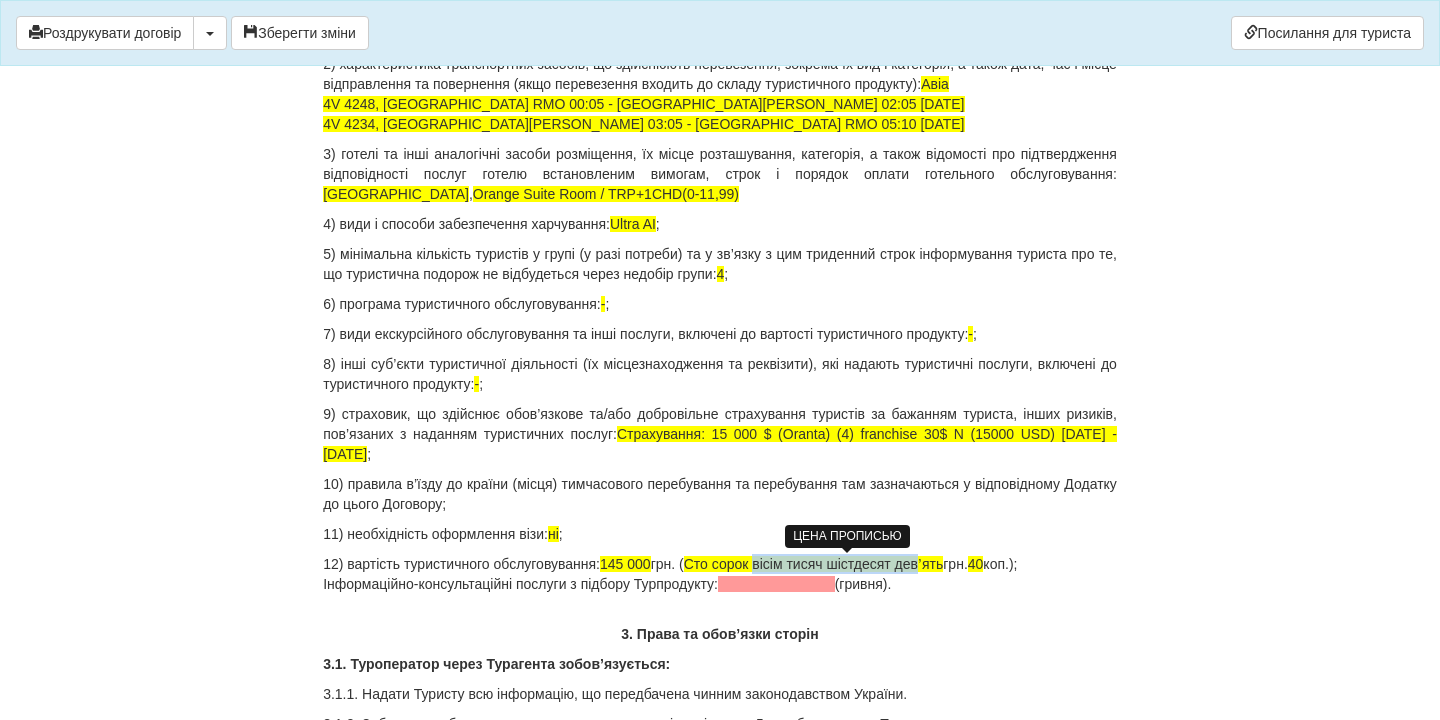 drag, startPoint x: 785, startPoint y: 562, endPoint x: 956, endPoint y: 564, distance: 171.01169 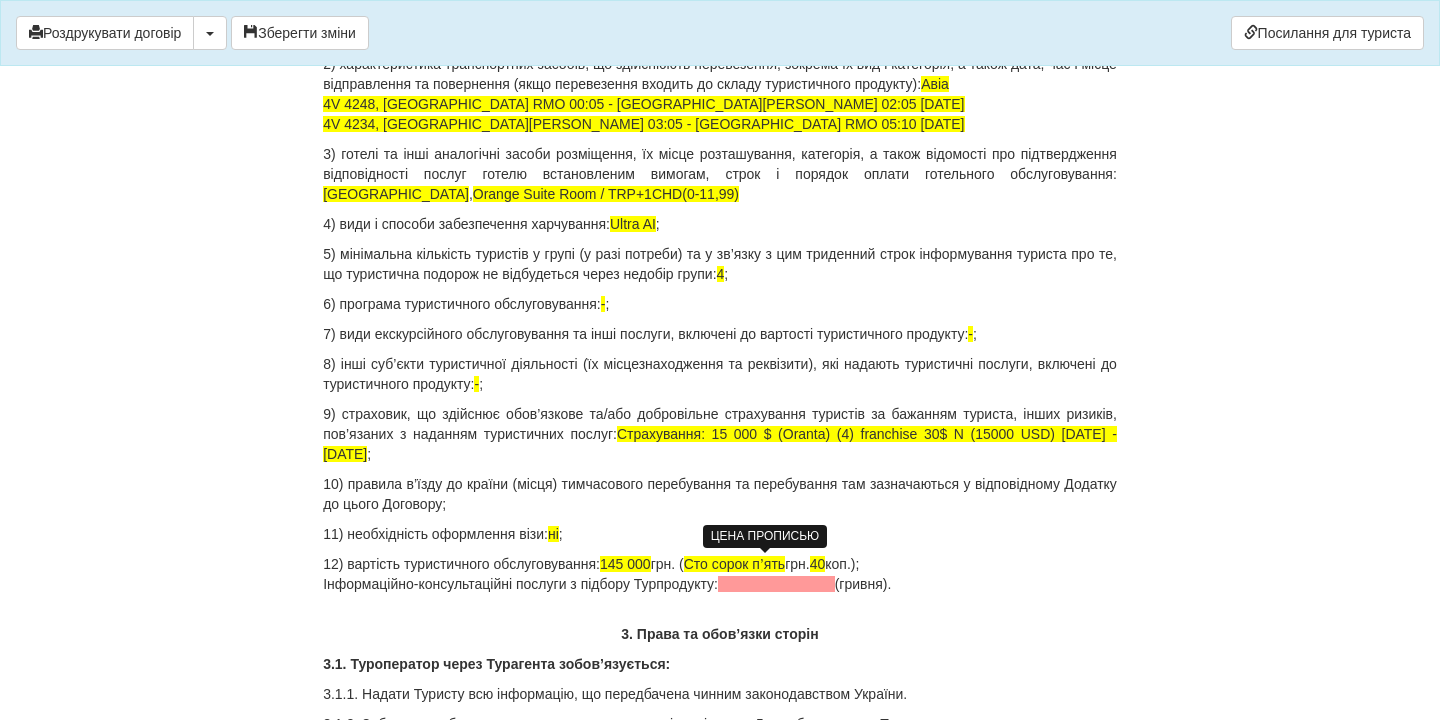 click on "12) вартість туристичного обслуговування:  145 000  грн. ( Сто сорок пʼять  грн.  40  коп.);
Інформаційно-консультаційні послуги з підбору Турпродукту:                                  (гривня)." at bounding box center [720, 574] 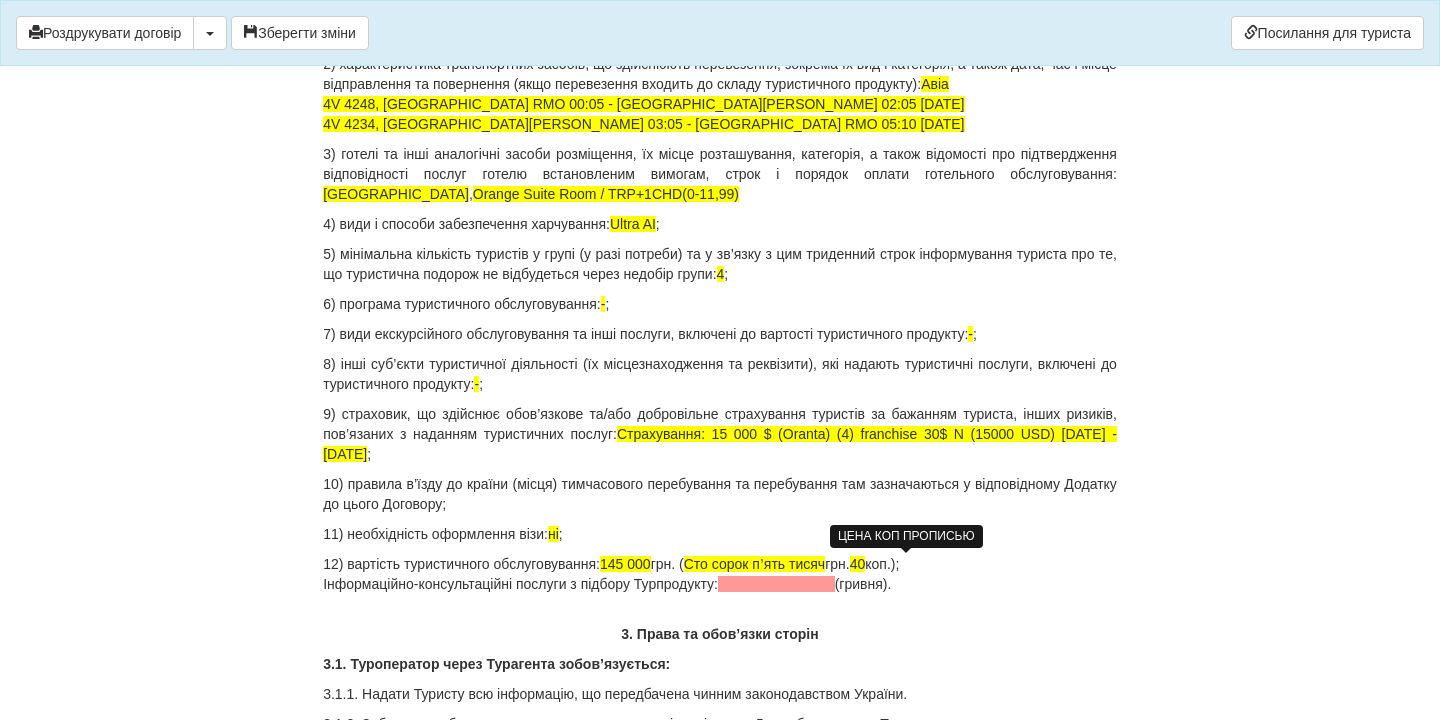 click on "40" at bounding box center (858, 564) 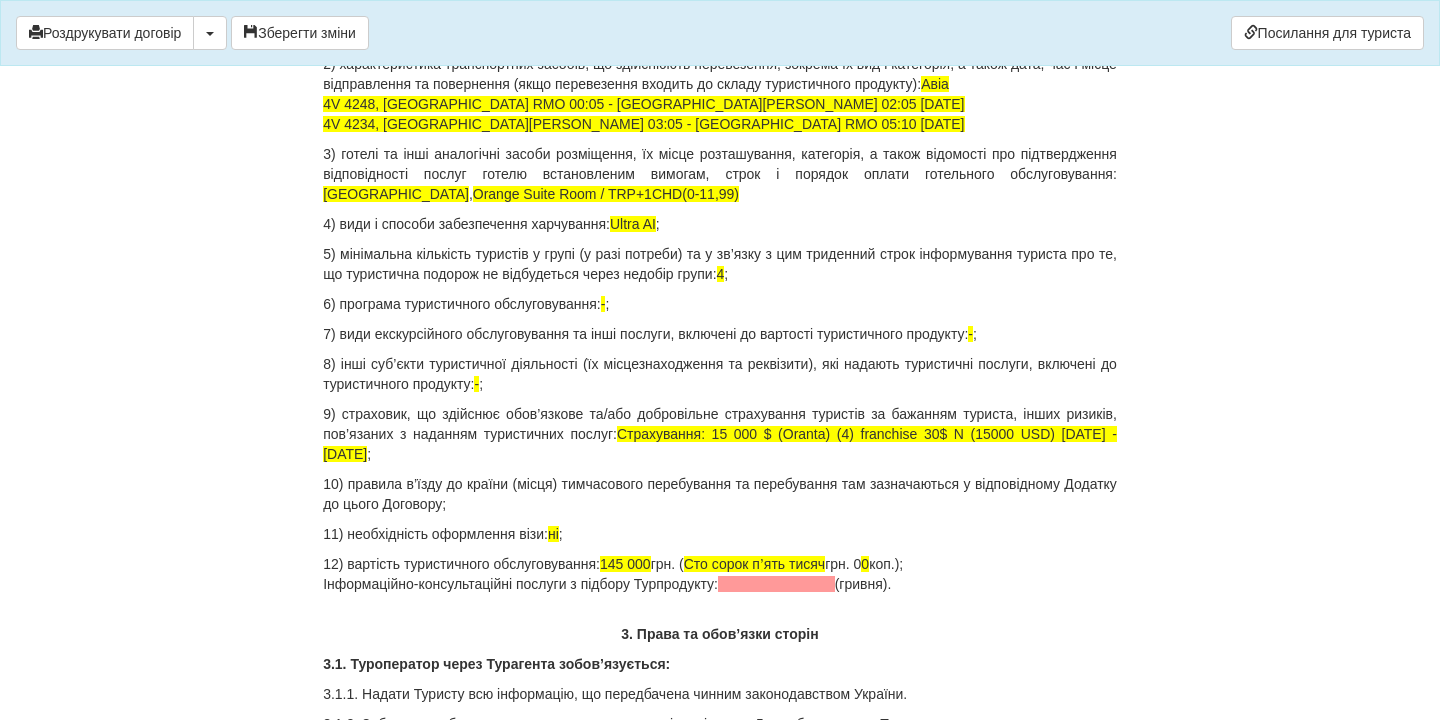 drag, startPoint x: 945, startPoint y: 589, endPoint x: 315, endPoint y: 585, distance: 630.0127 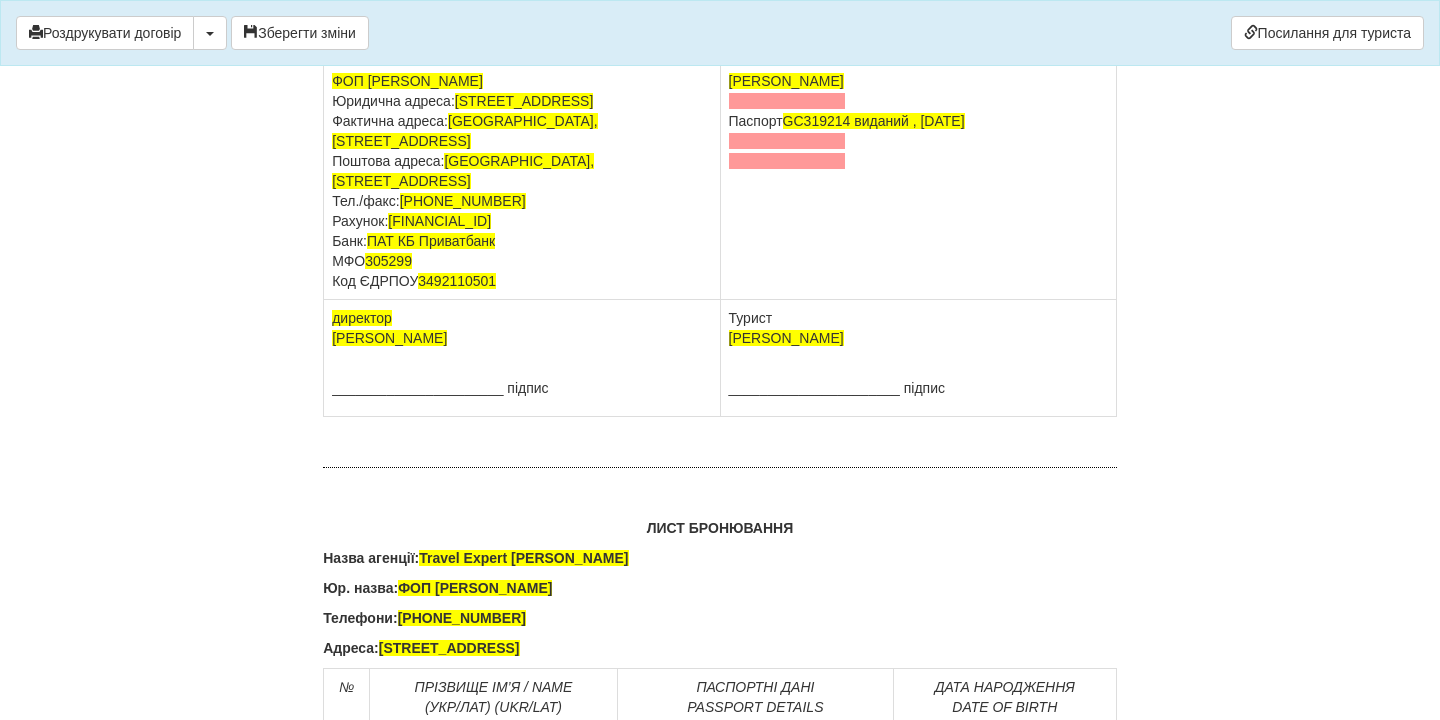 scroll, scrollTop: 12609, scrollLeft: 0, axis: vertical 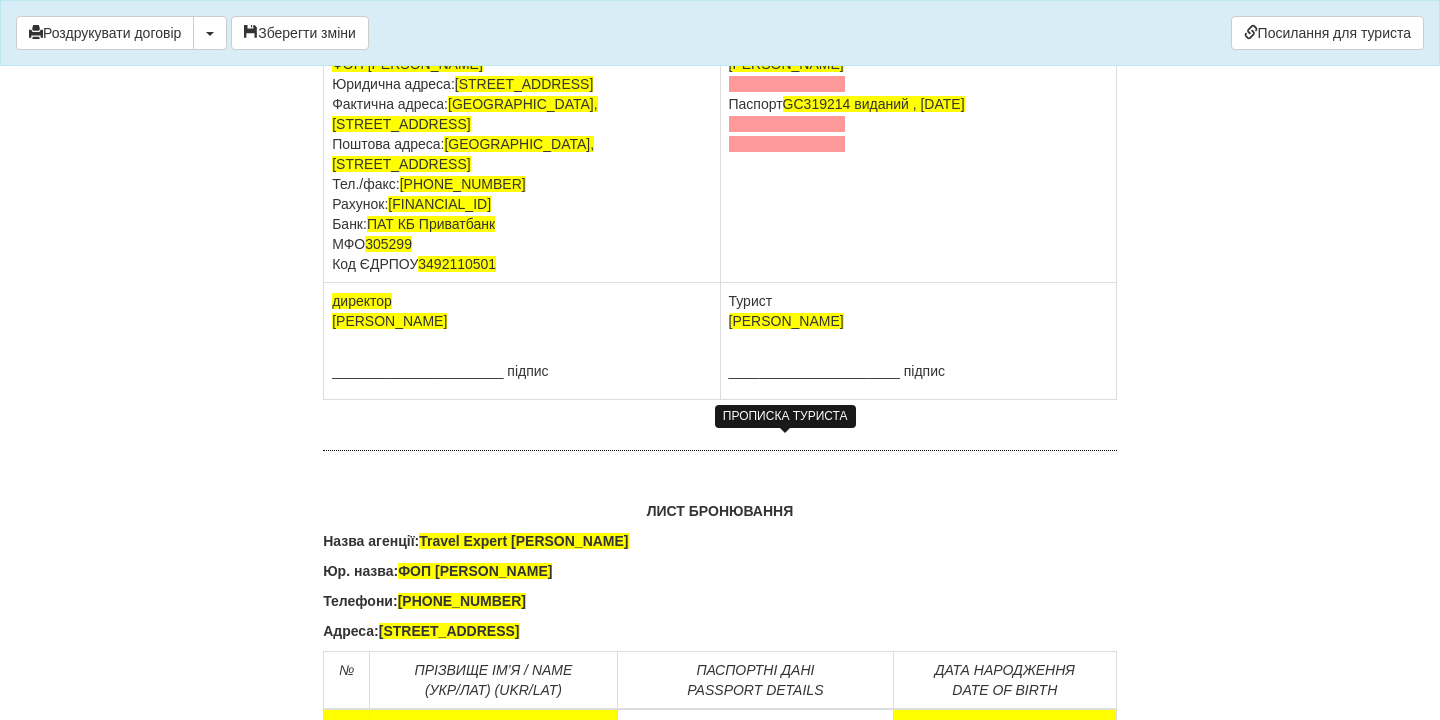 click at bounding box center (787, 84) 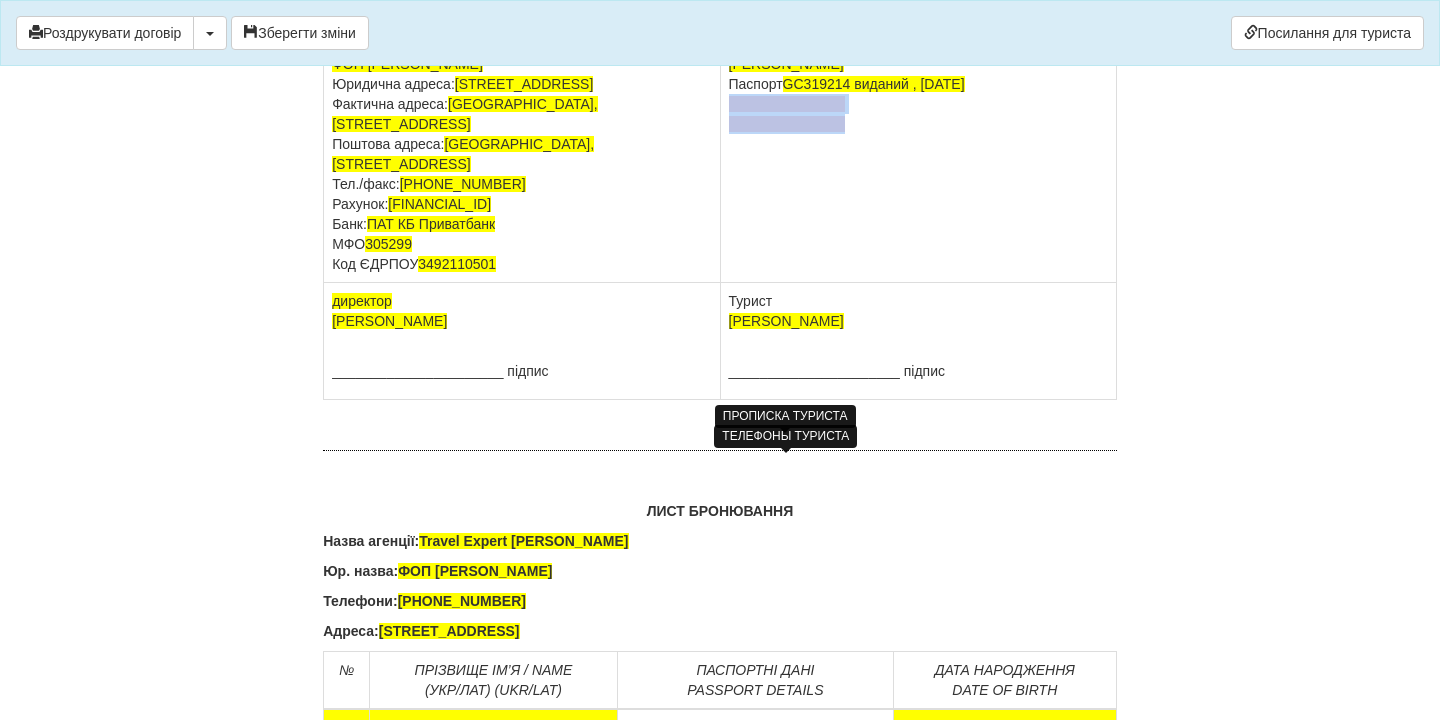 drag, startPoint x: 857, startPoint y: 479, endPoint x: 728, endPoint y: 460, distance: 130.39172 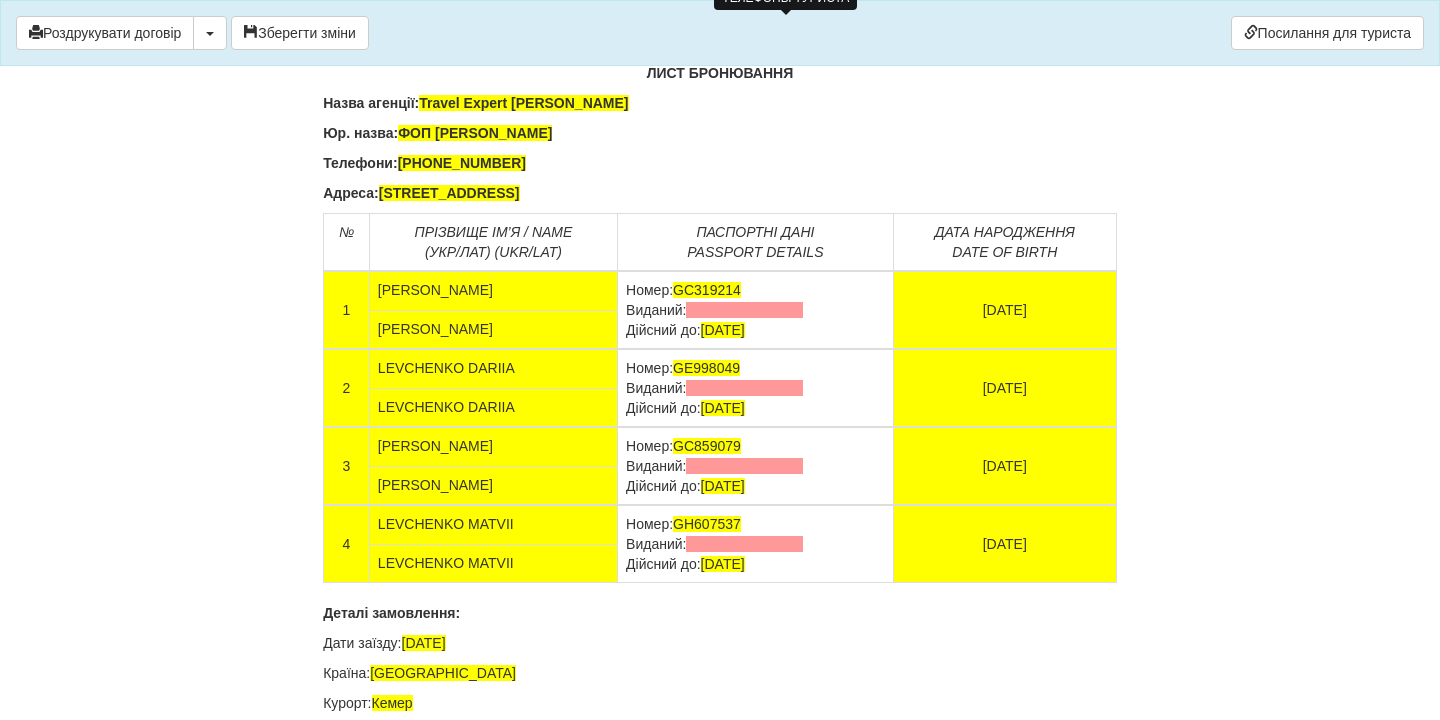 scroll, scrollTop: 13223, scrollLeft: 0, axis: vertical 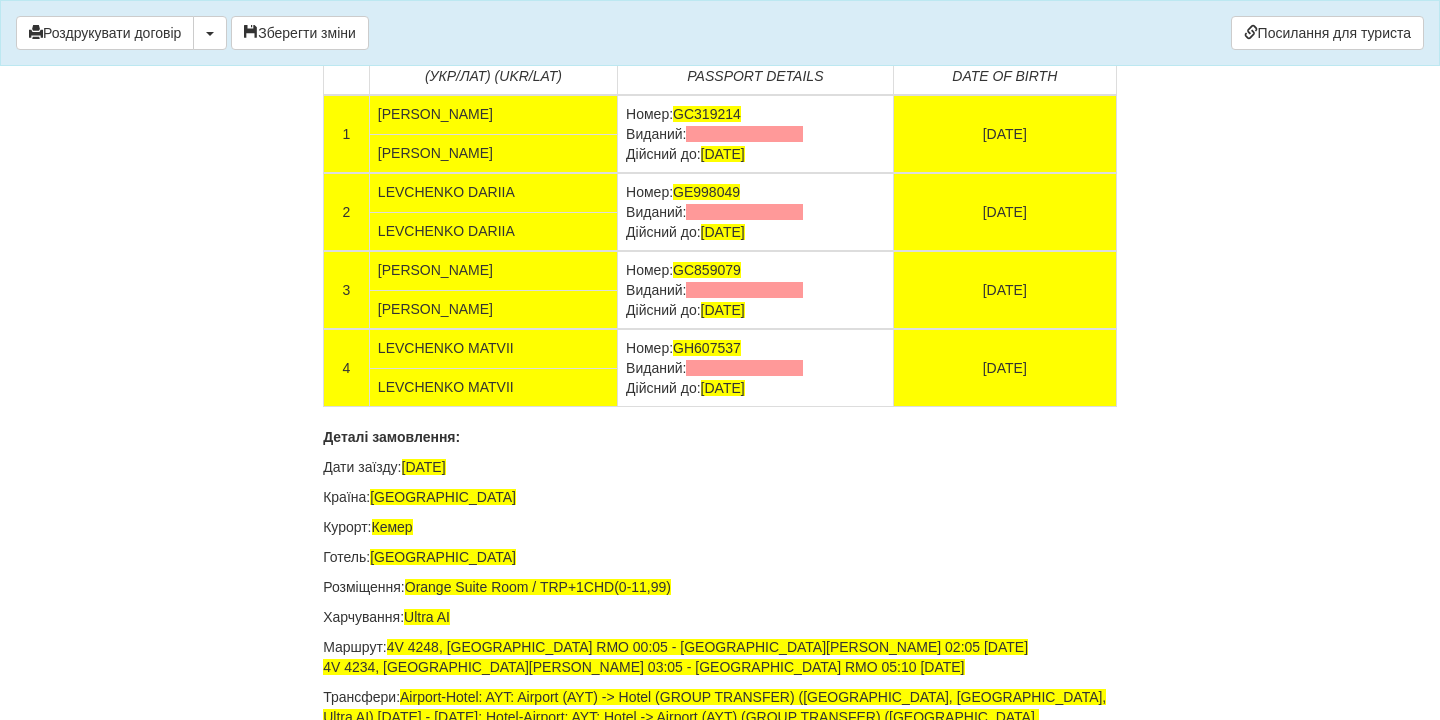 drag, startPoint x: 806, startPoint y: 492, endPoint x: 620, endPoint y: 494, distance: 186.01076 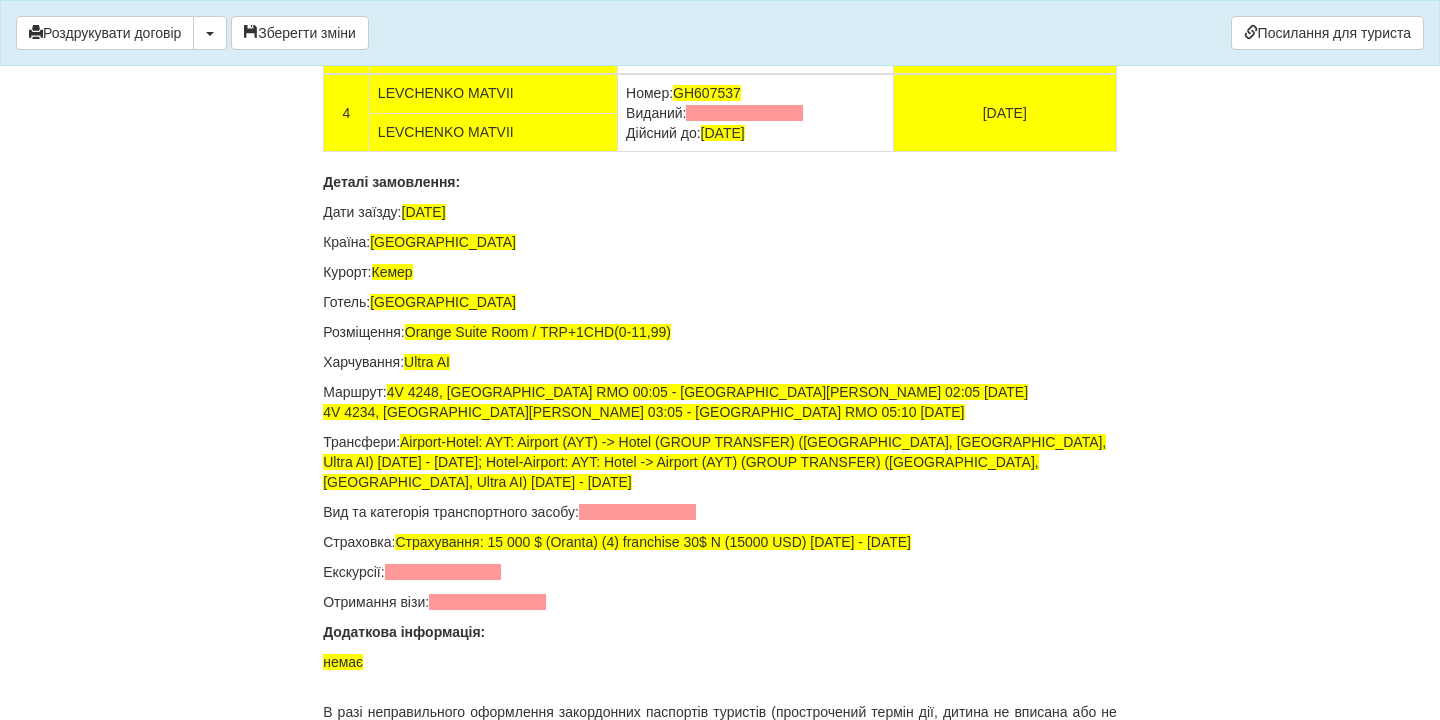 scroll, scrollTop: 13477, scrollLeft: 0, axis: vertical 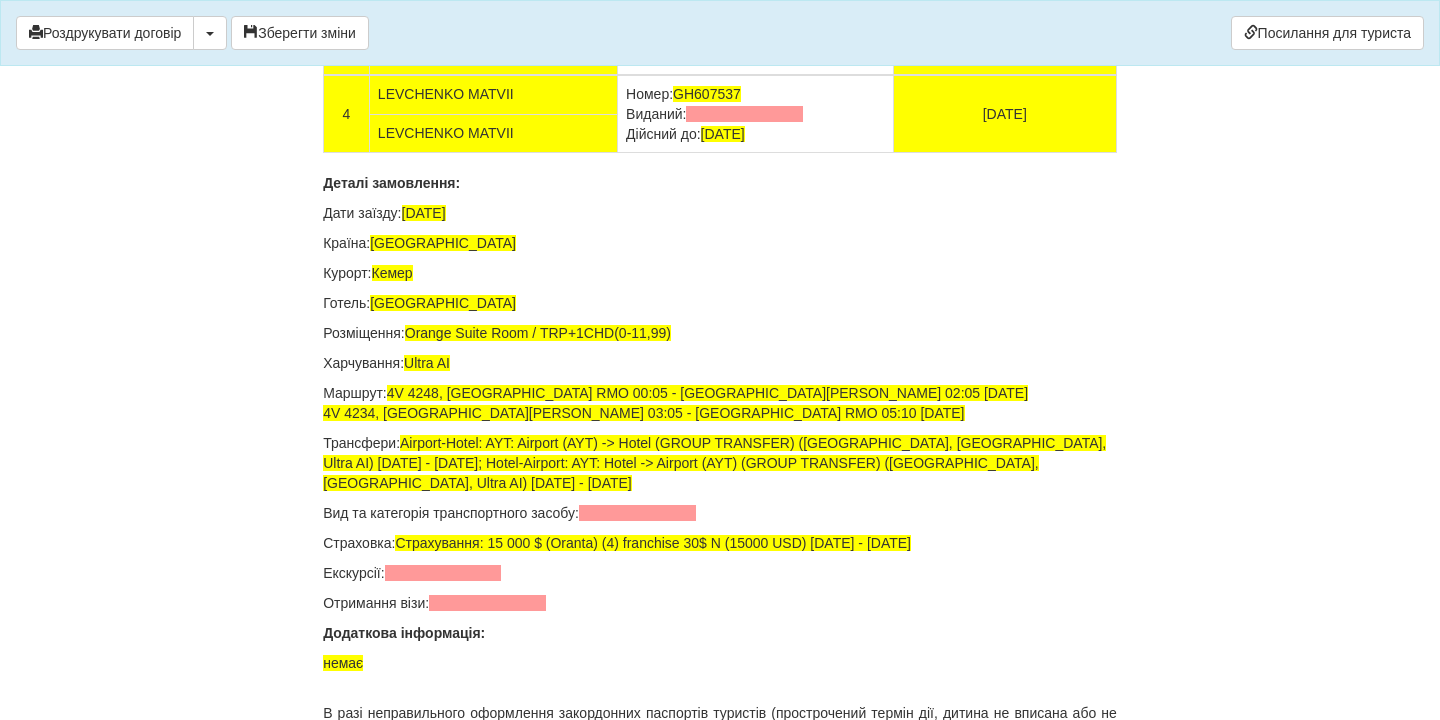 drag, startPoint x: 807, startPoint y: 316, endPoint x: 625, endPoint y: 316, distance: 182 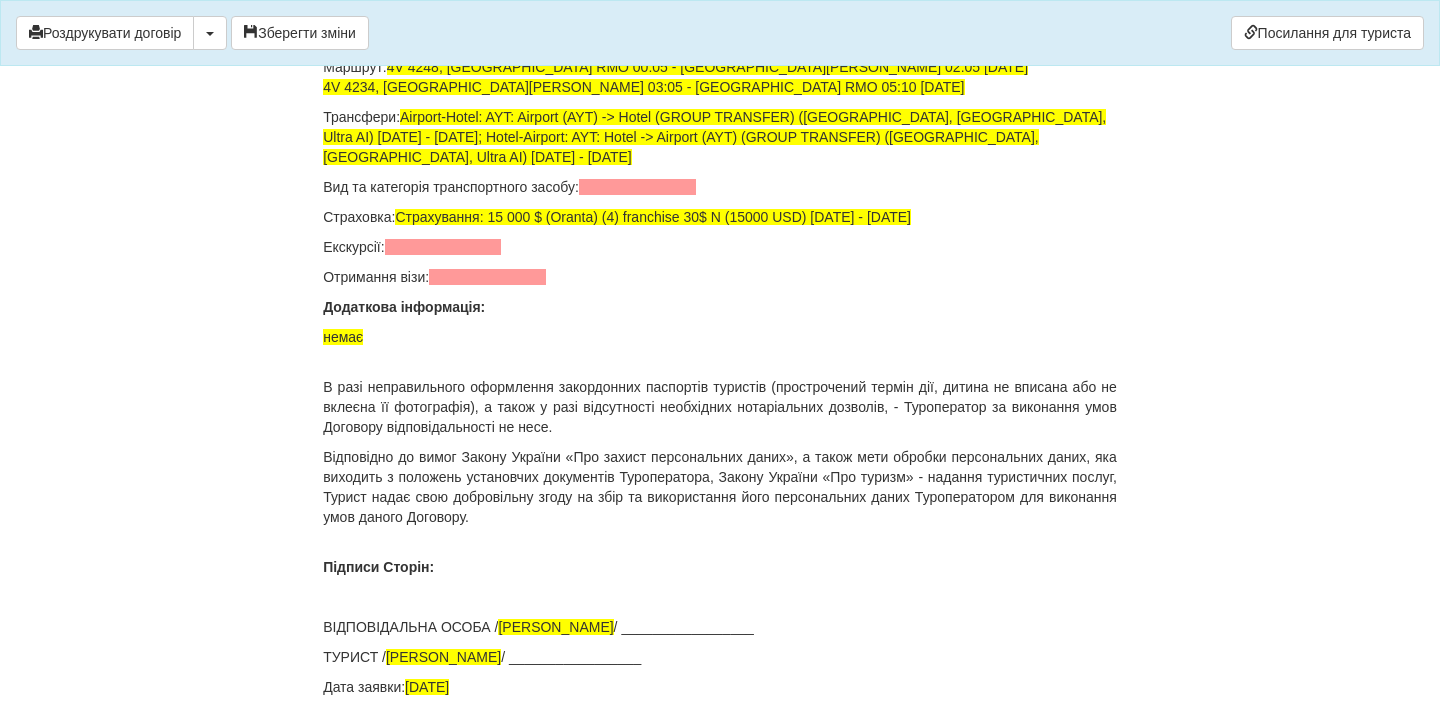 scroll, scrollTop: 13802, scrollLeft: 0, axis: vertical 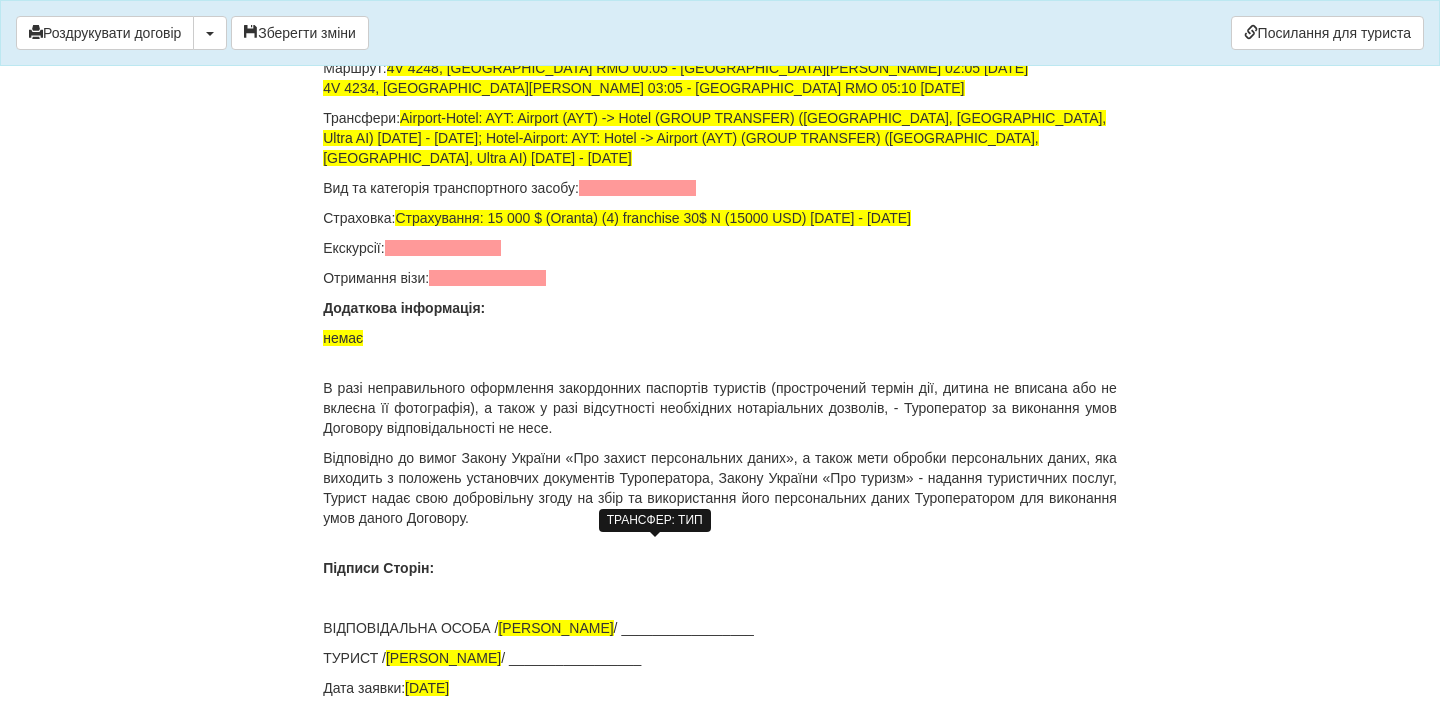 click at bounding box center [637, 188] 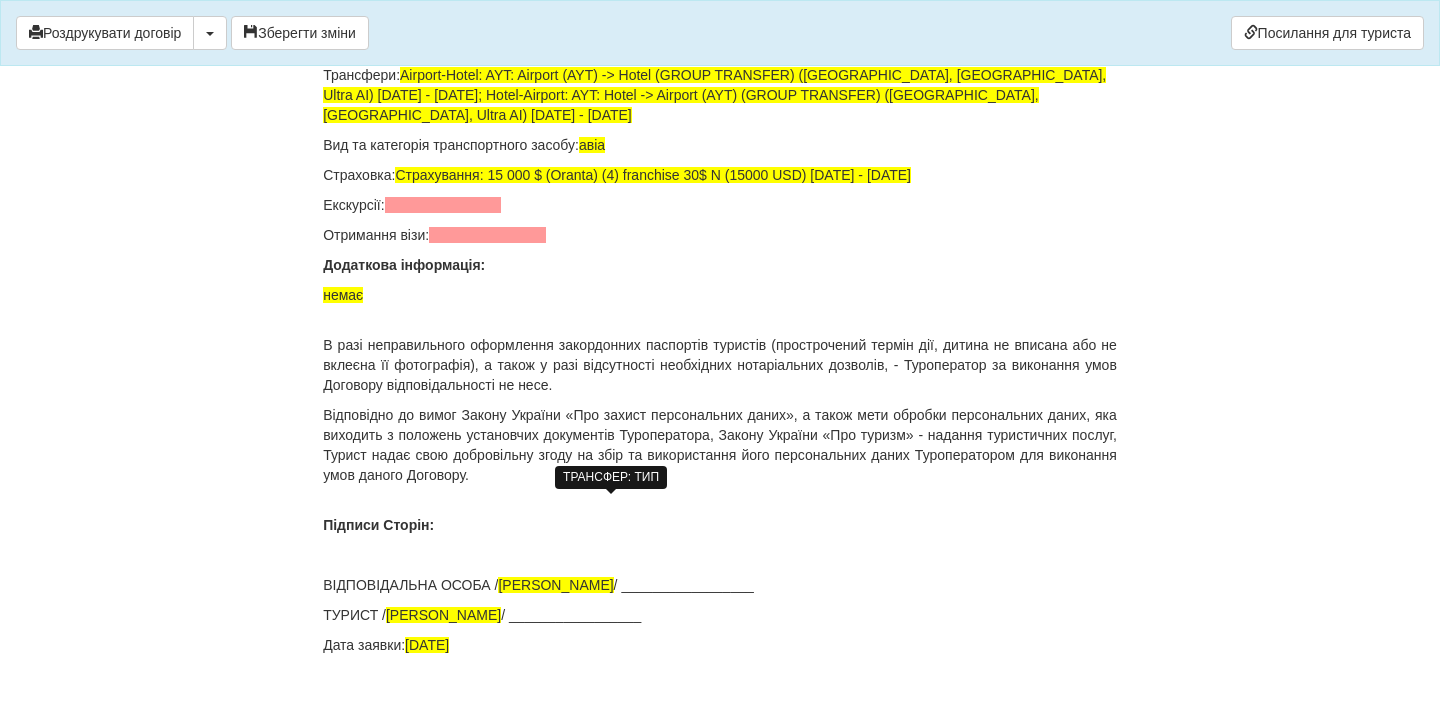 scroll, scrollTop: 13857, scrollLeft: 0, axis: vertical 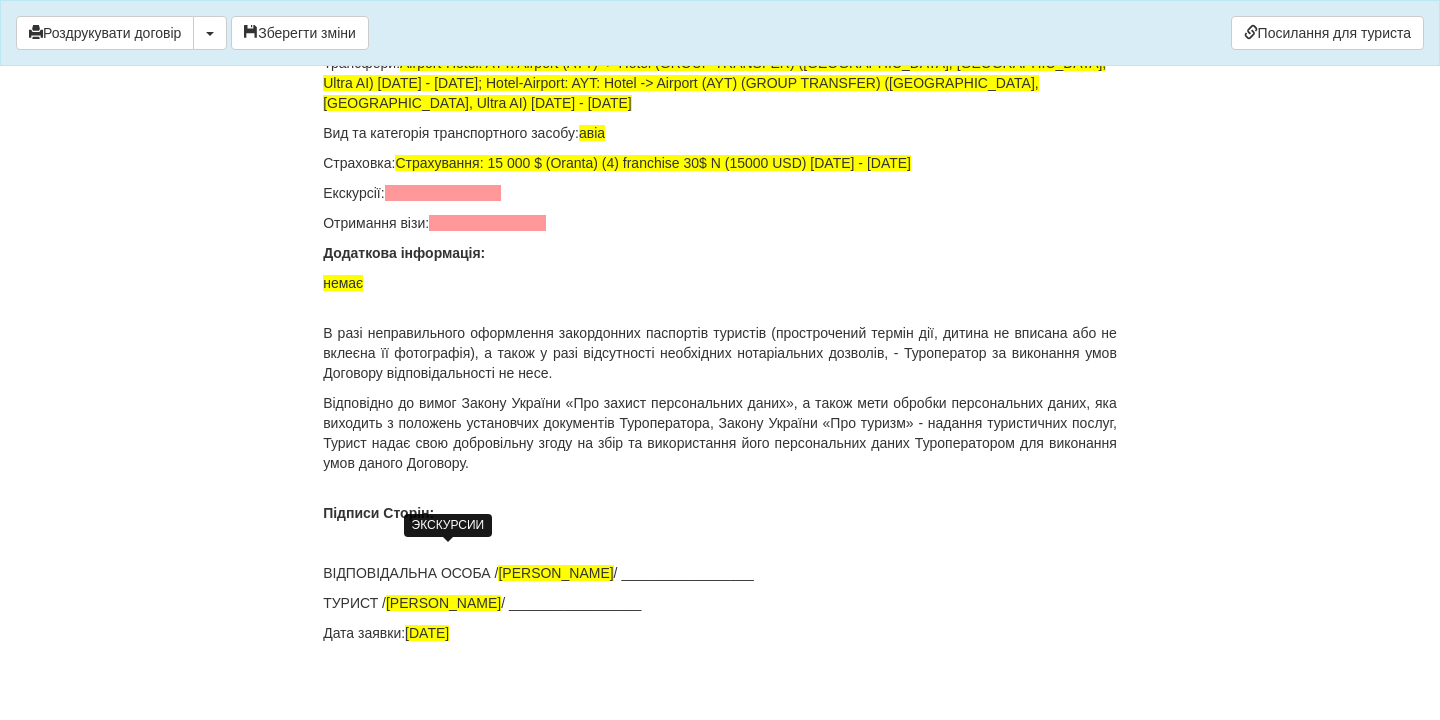 click at bounding box center [443, 193] 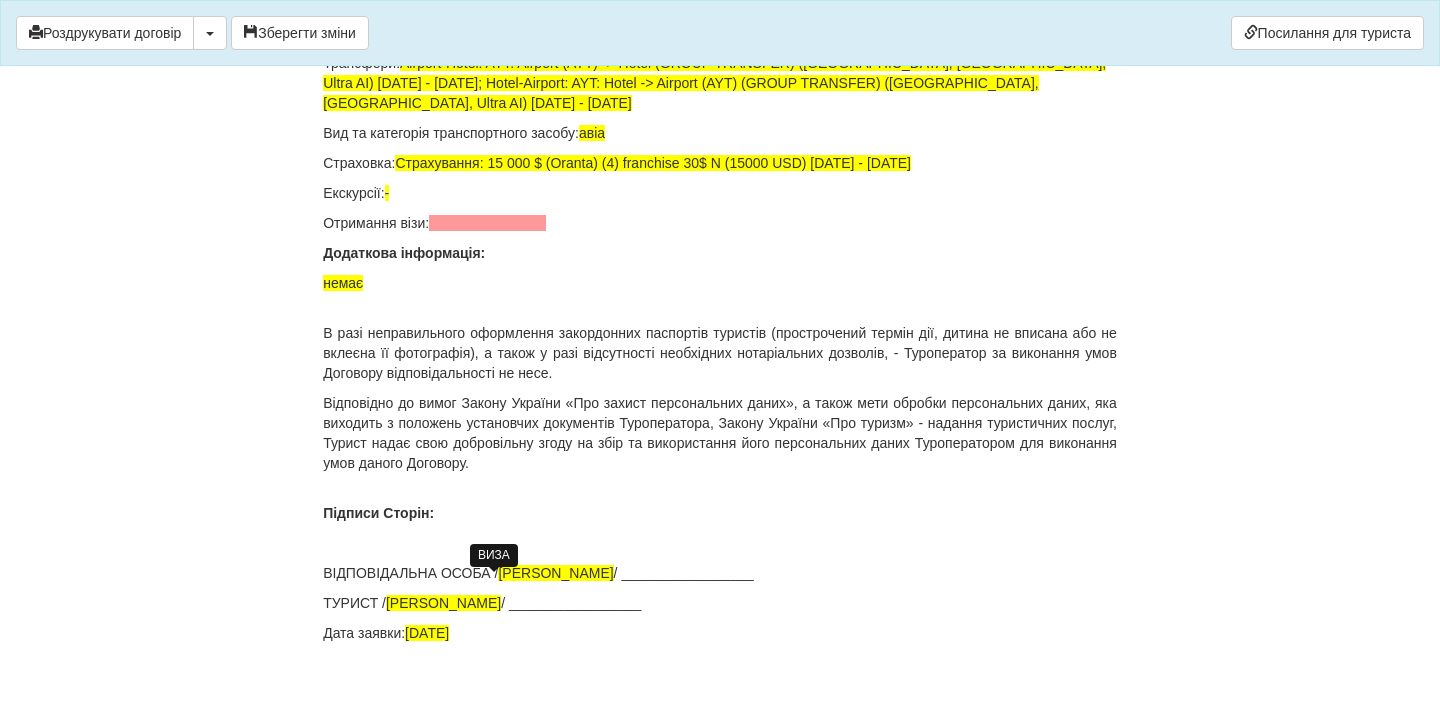 click at bounding box center (487, 223) 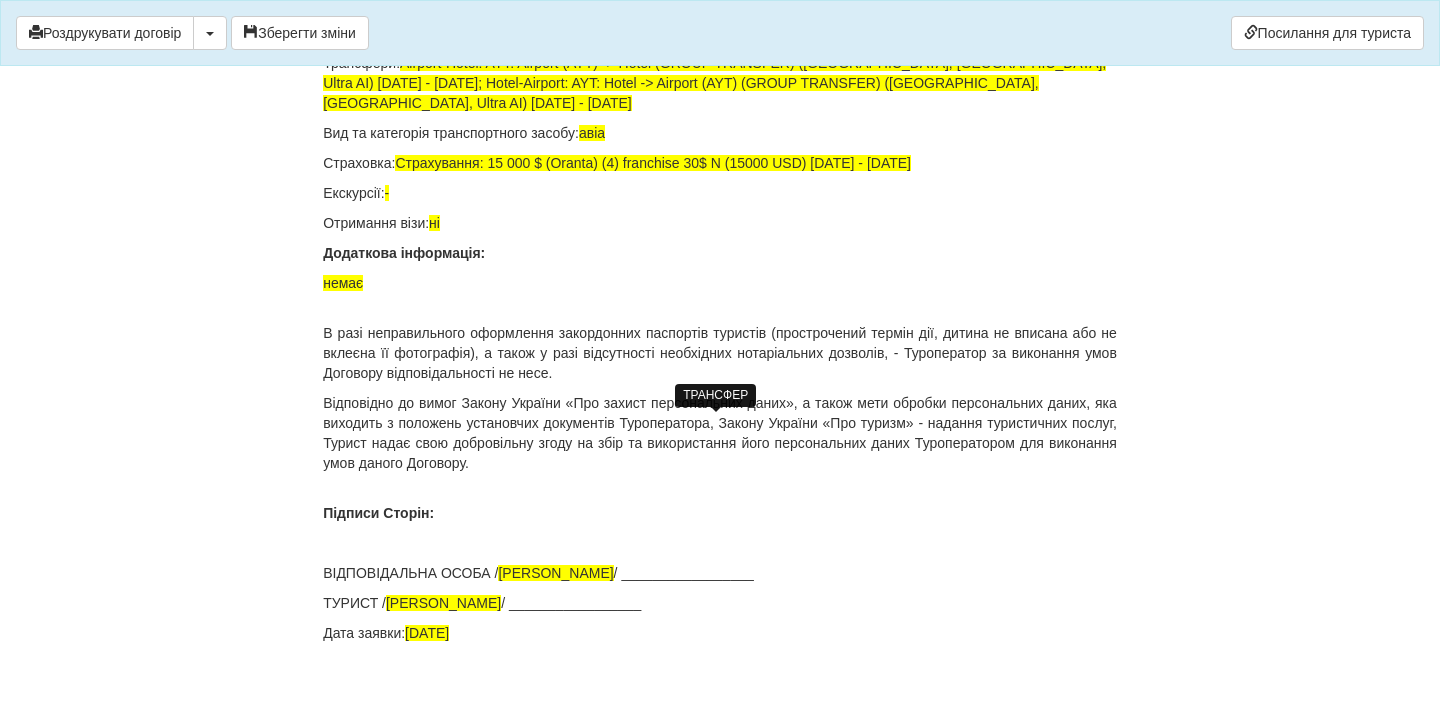 scroll, scrollTop: 14241, scrollLeft: 0, axis: vertical 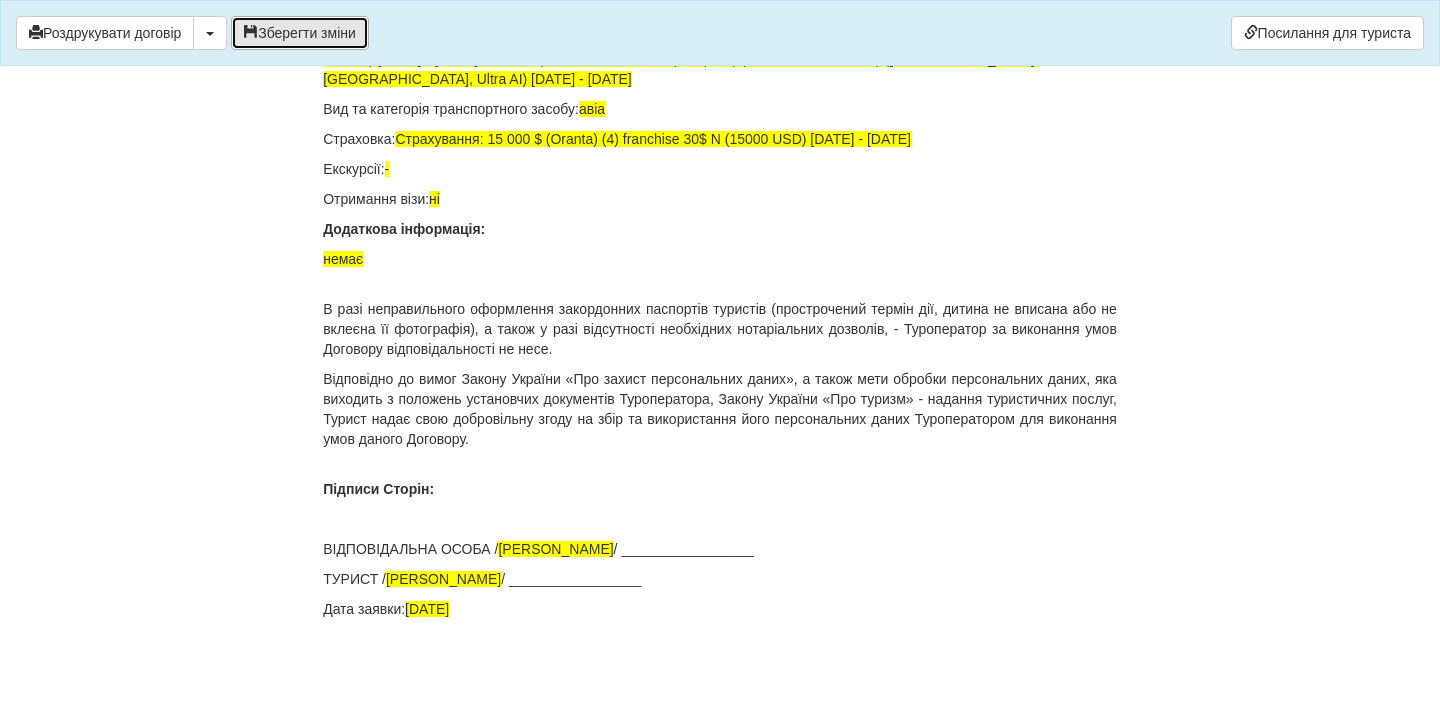 click on "Зберегти зміни" at bounding box center [300, 33] 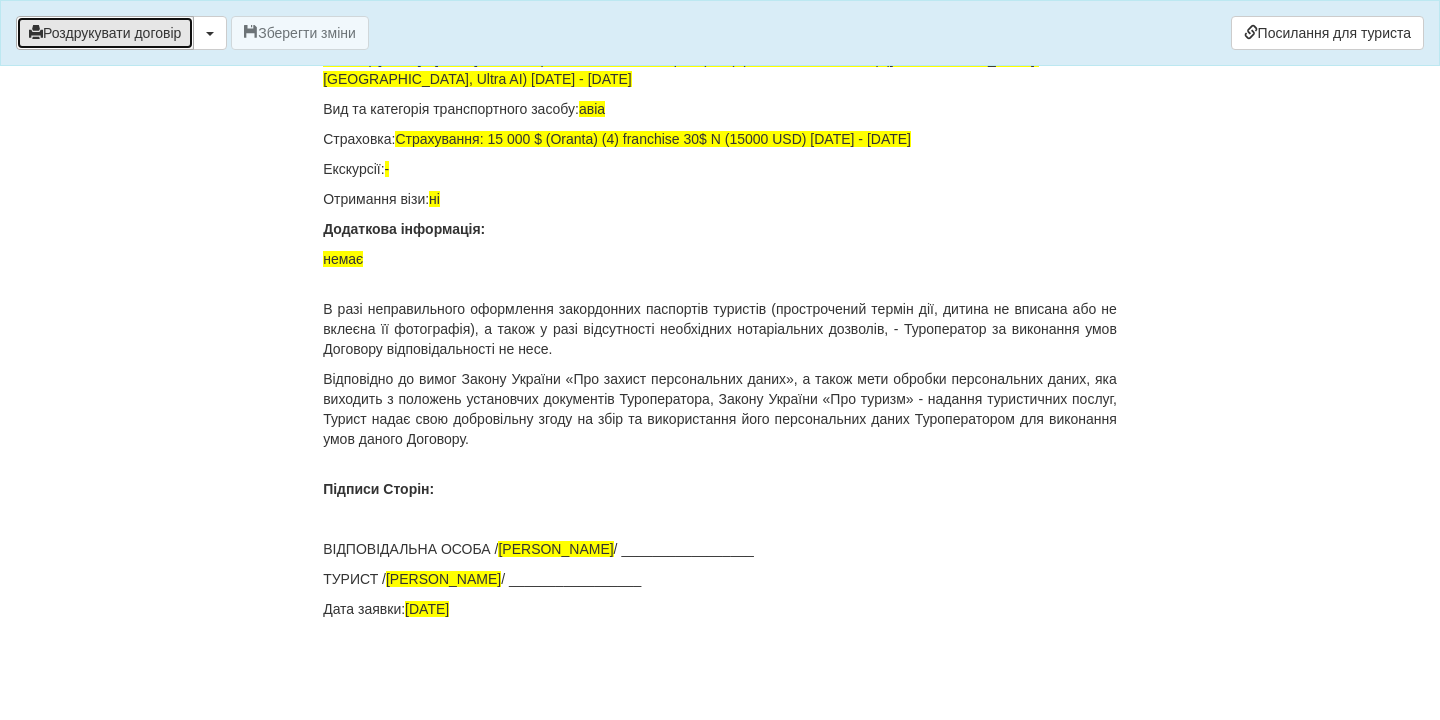 click on "Роздрукувати договір" at bounding box center [105, 33] 